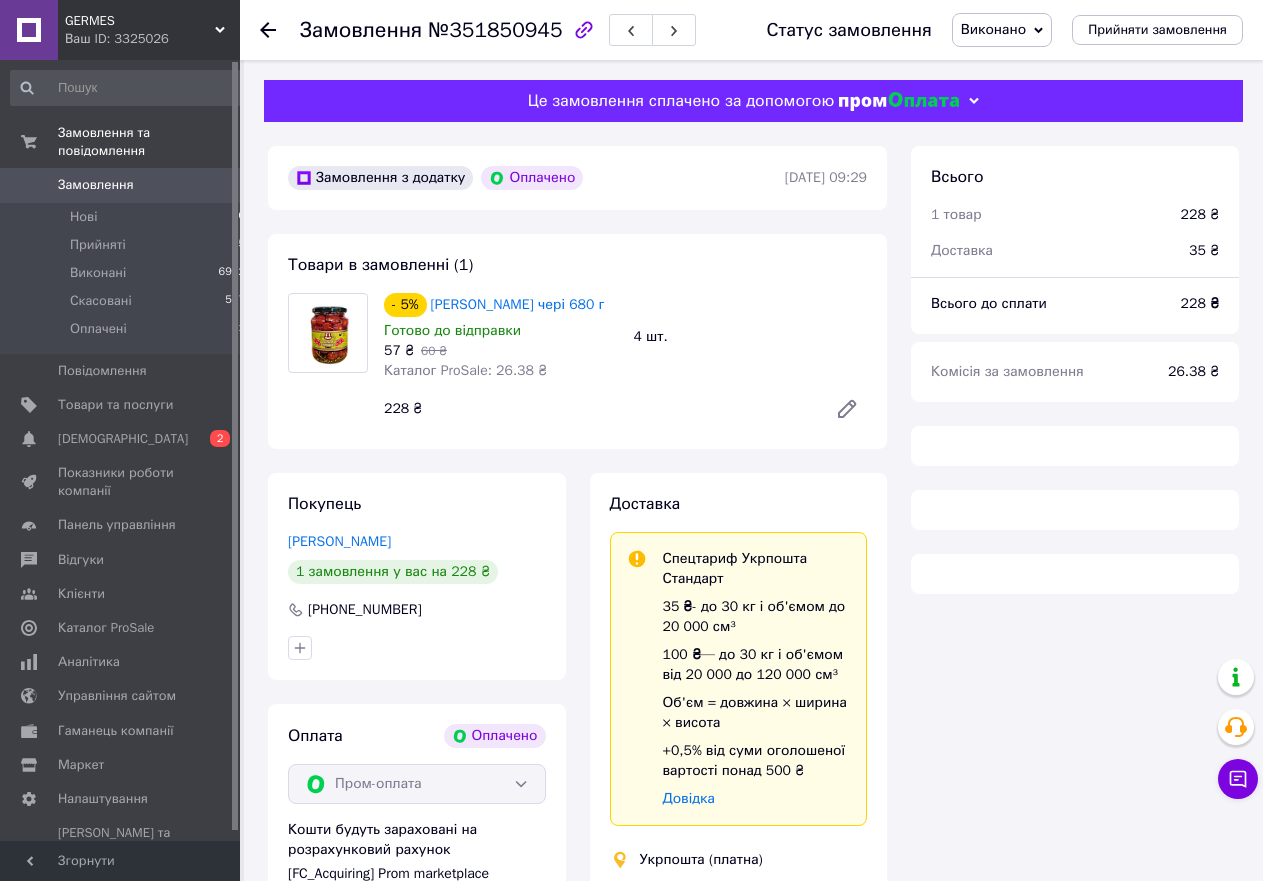 scroll, scrollTop: 0, scrollLeft: 0, axis: both 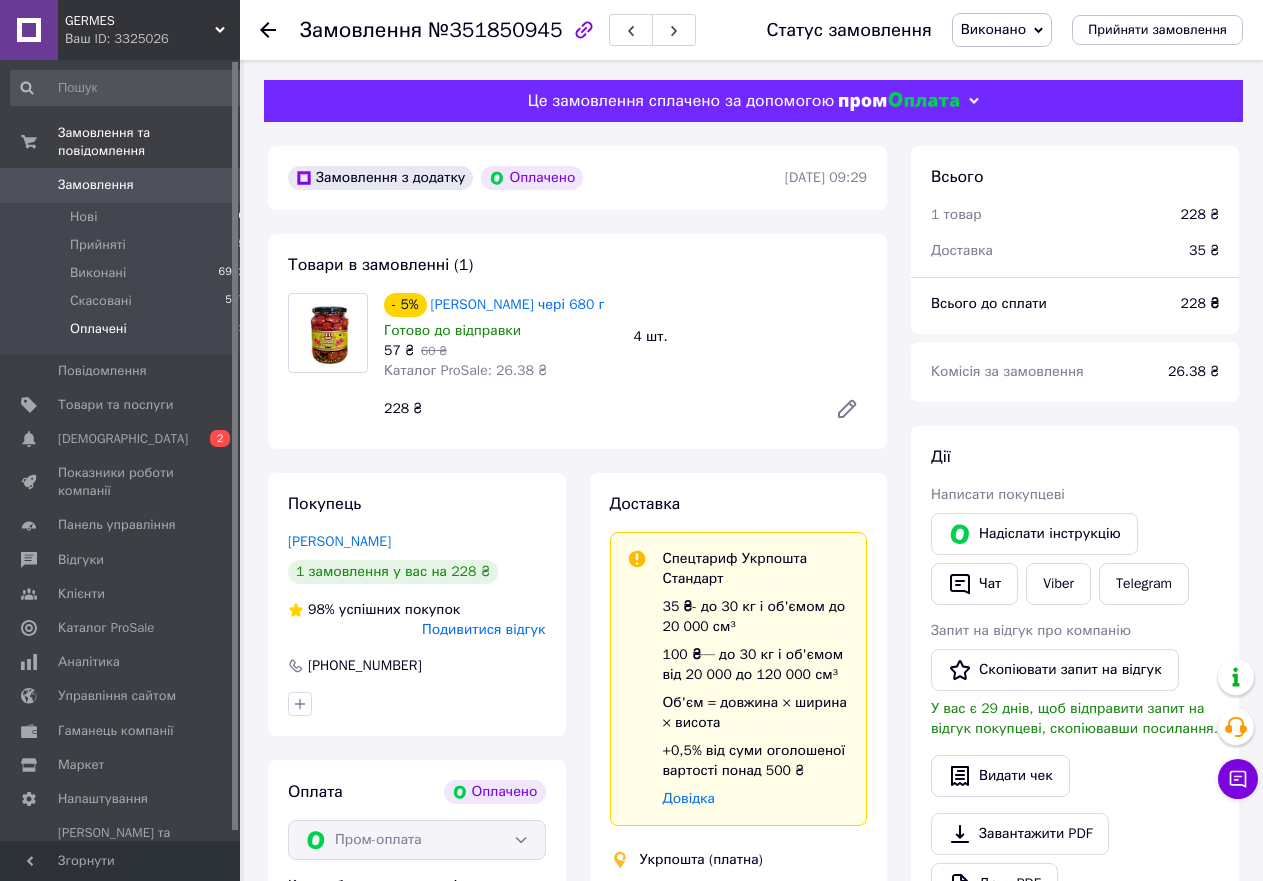 click on "Оплачені 1" at bounding box center (128, 334) 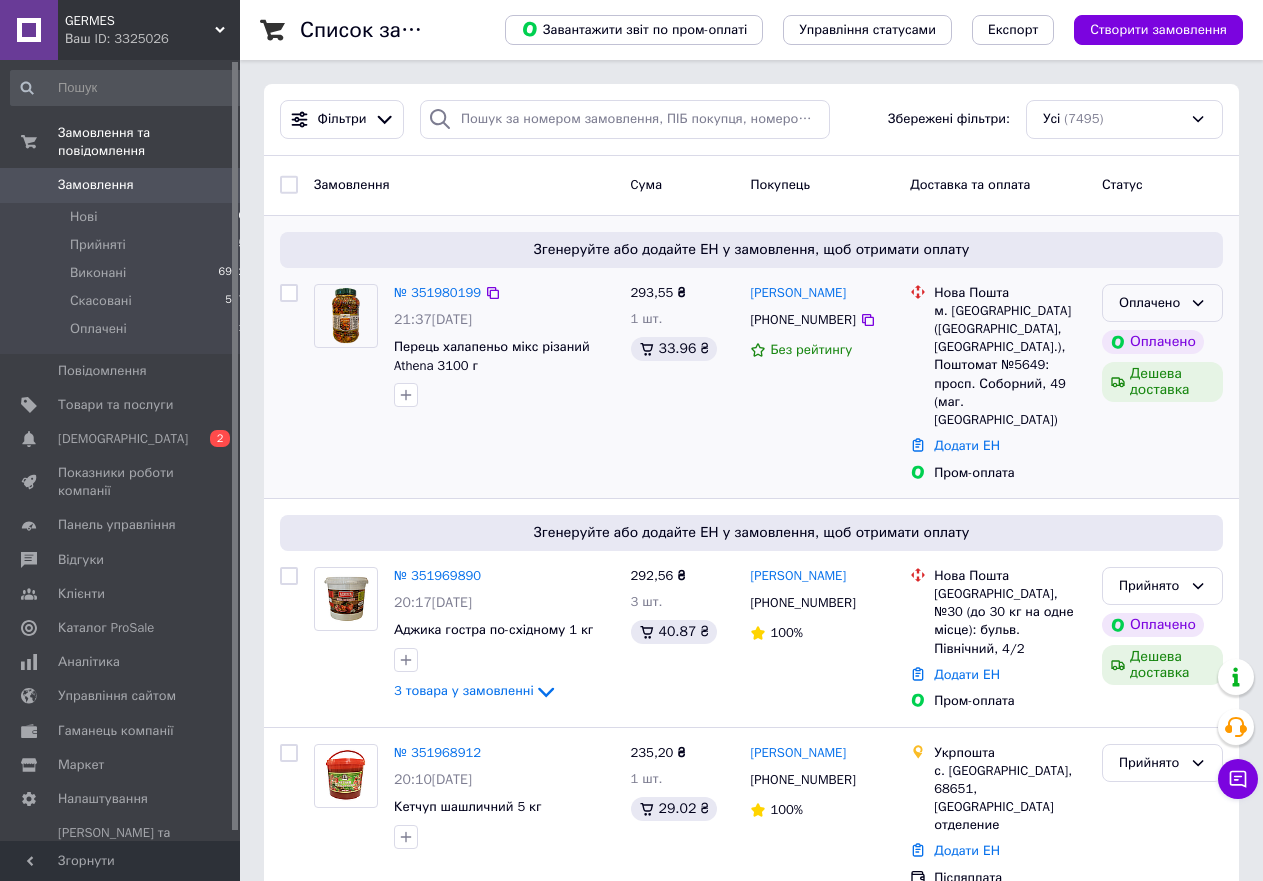 click on "Оплачено" at bounding box center (1150, 303) 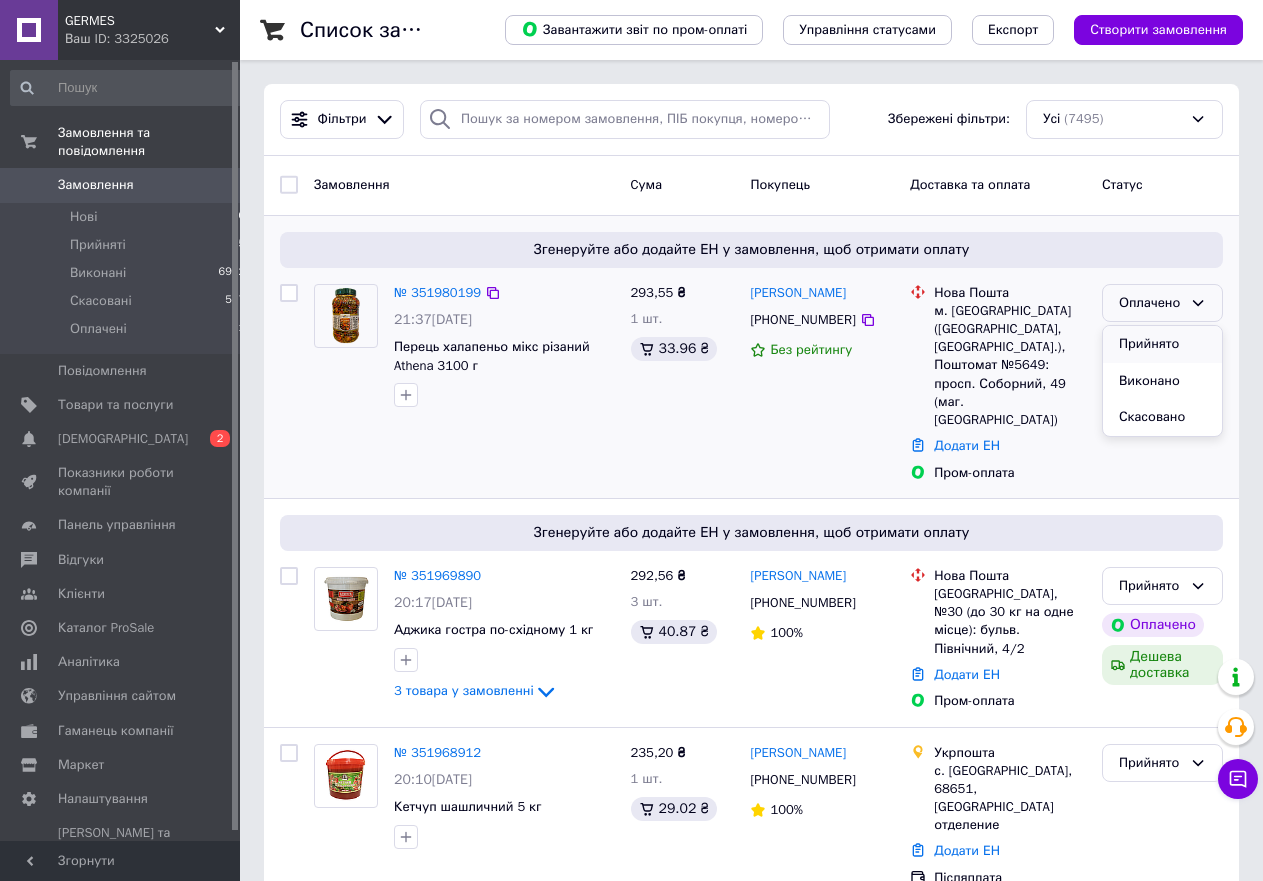 click on "Прийнято" at bounding box center (1162, 344) 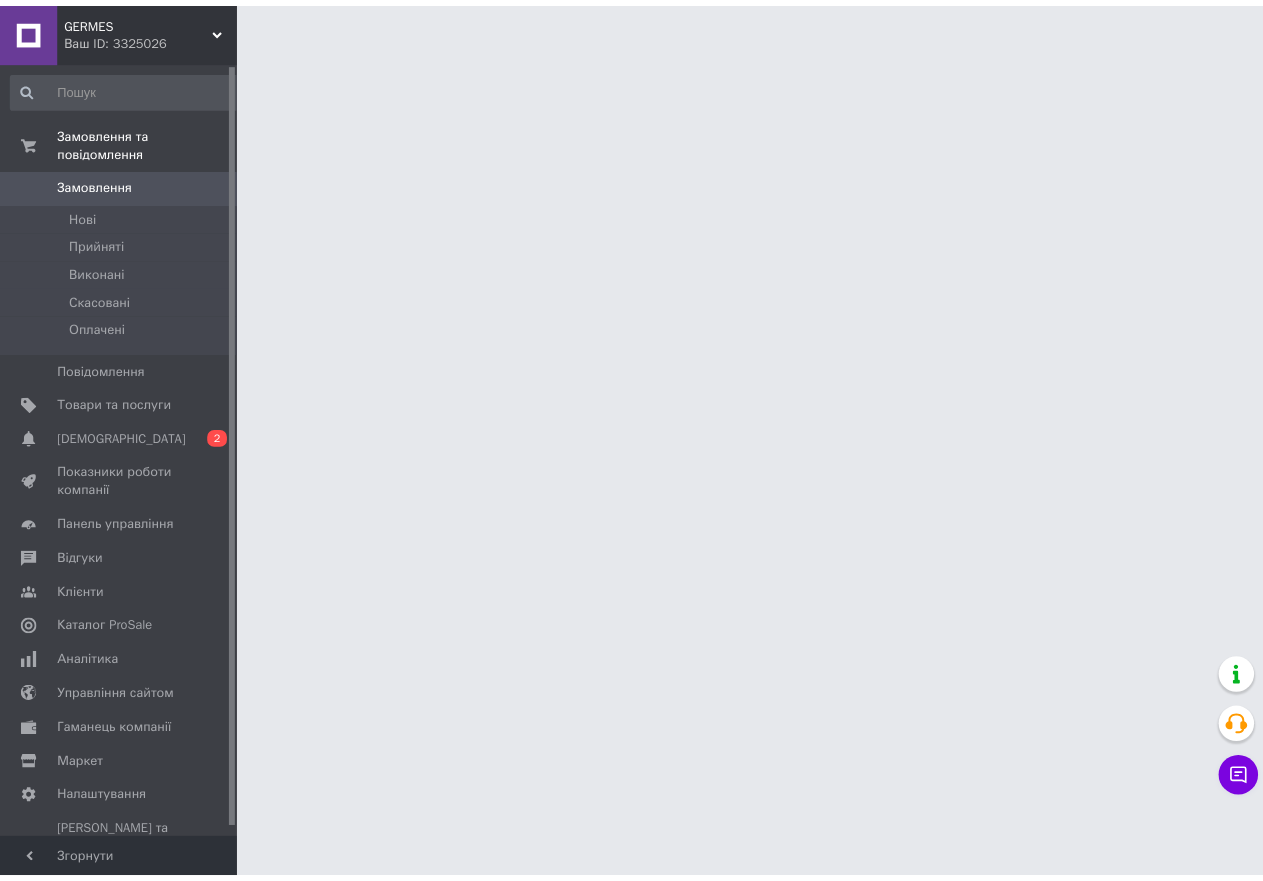 scroll, scrollTop: 0, scrollLeft: 0, axis: both 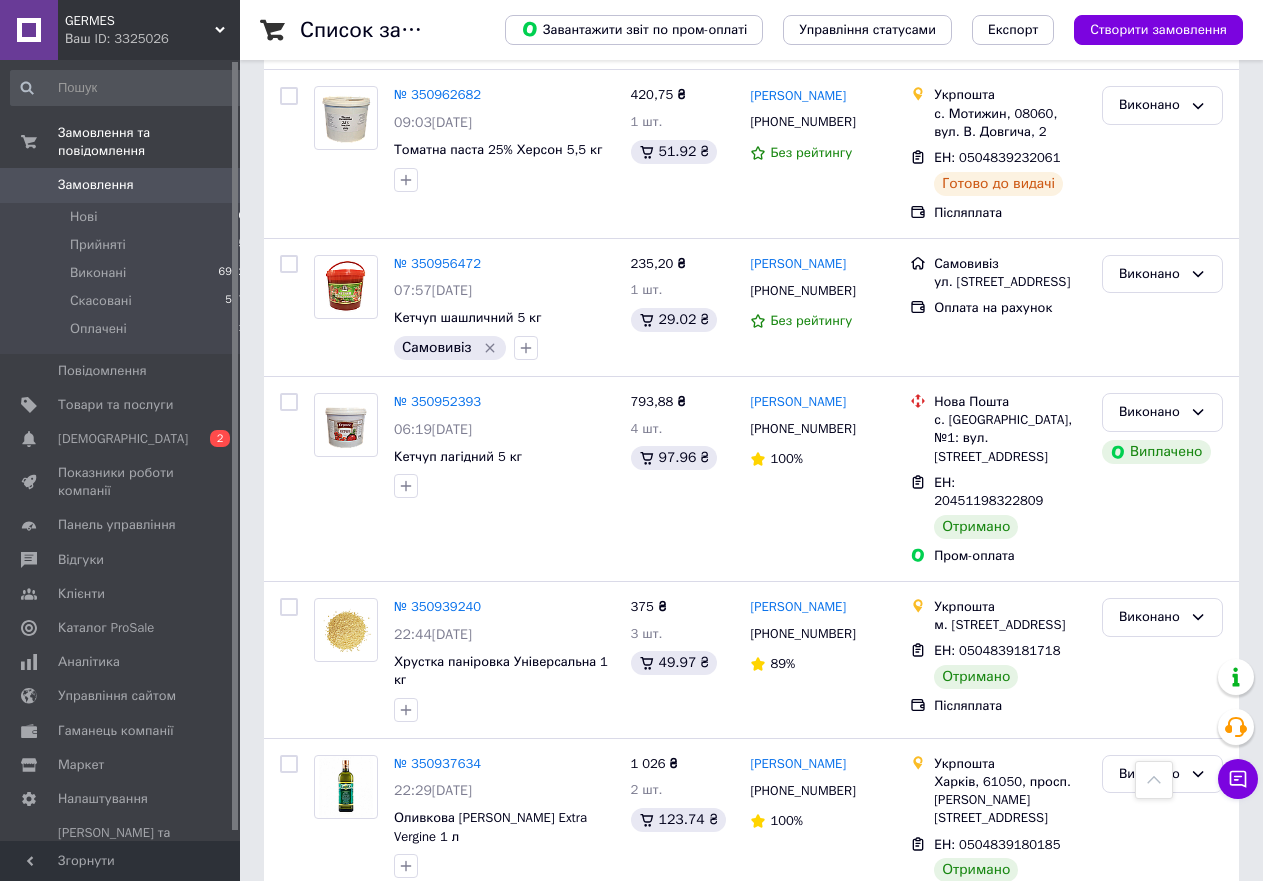 click on "2" at bounding box center (327, 3069) 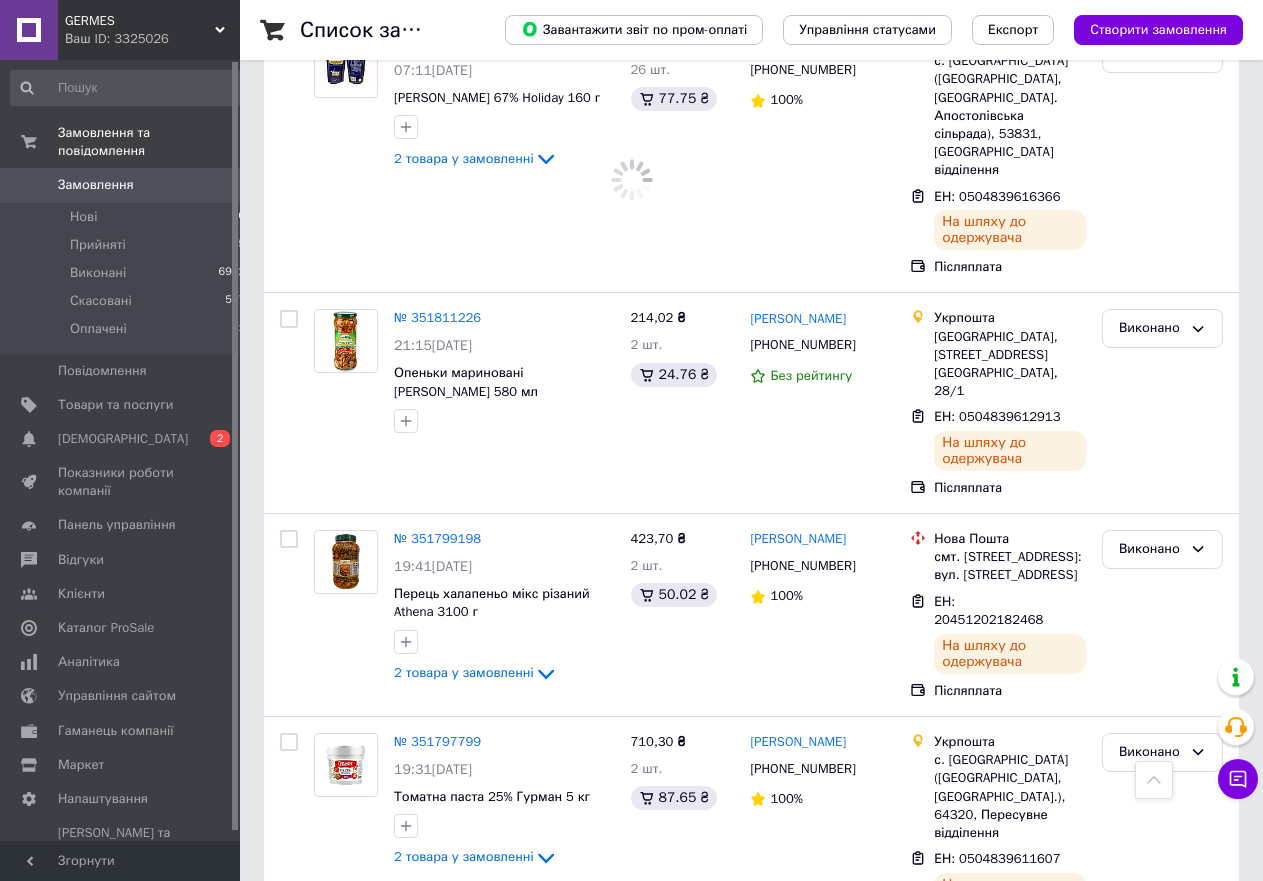 scroll, scrollTop: 3923, scrollLeft: 0, axis: vertical 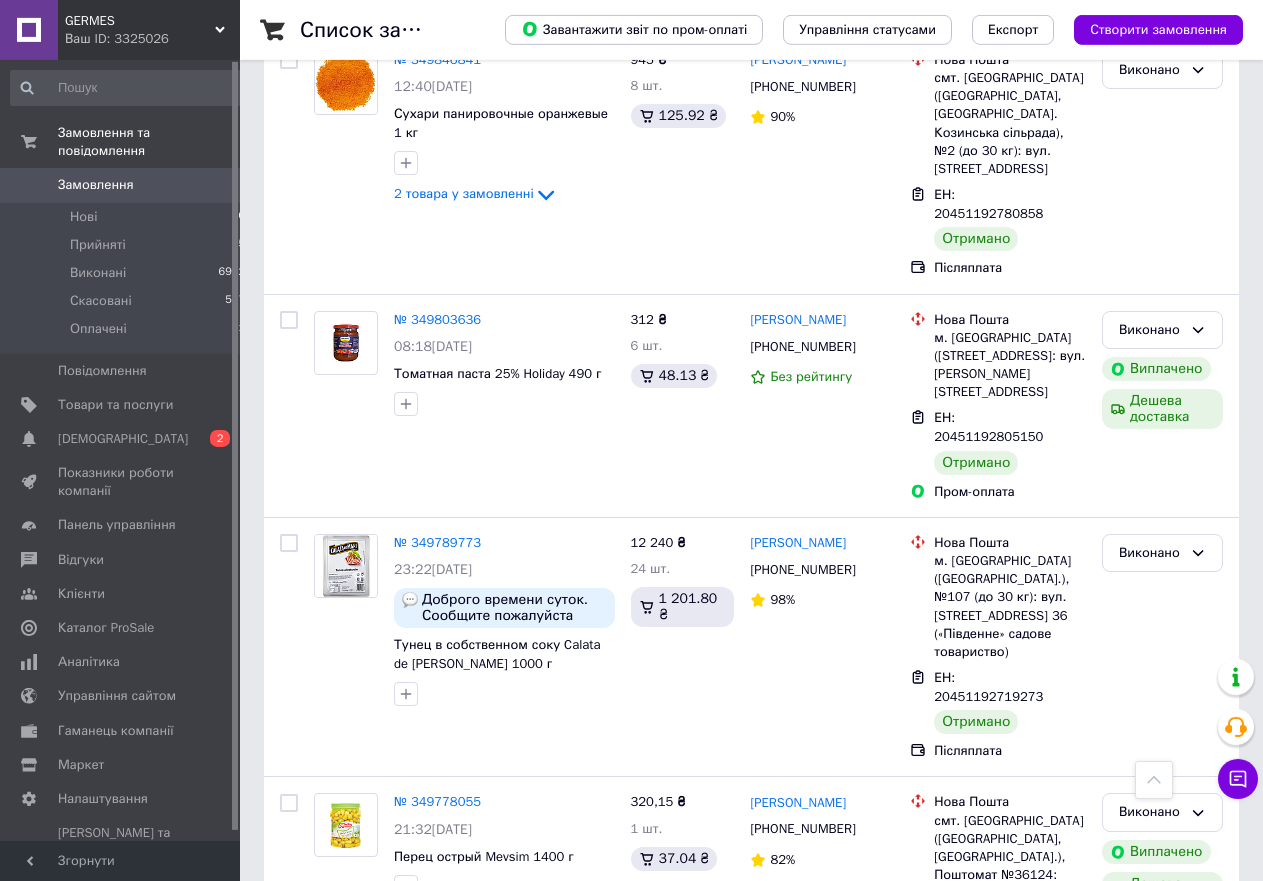 click on "№ 349664441" at bounding box center [437, 2733] 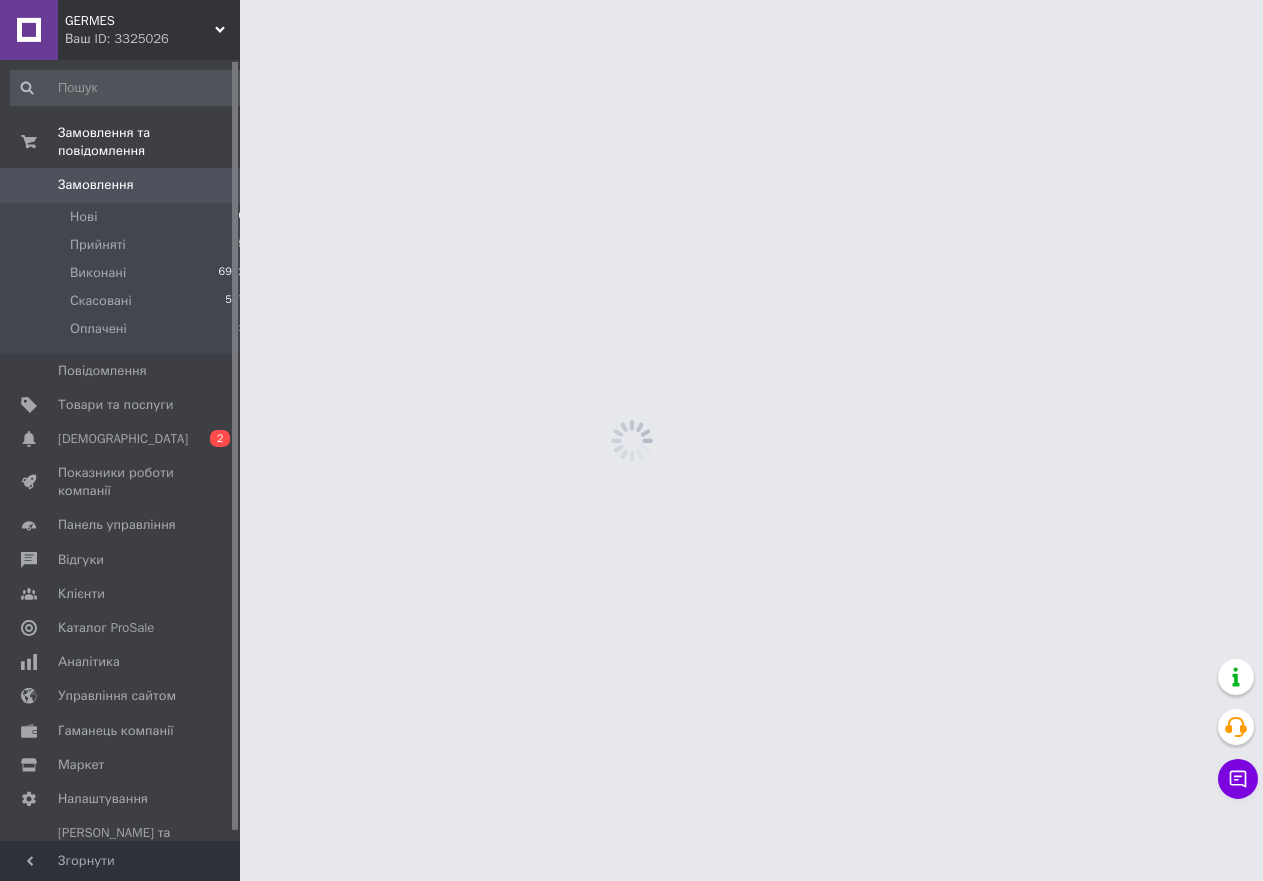 scroll, scrollTop: 0, scrollLeft: 0, axis: both 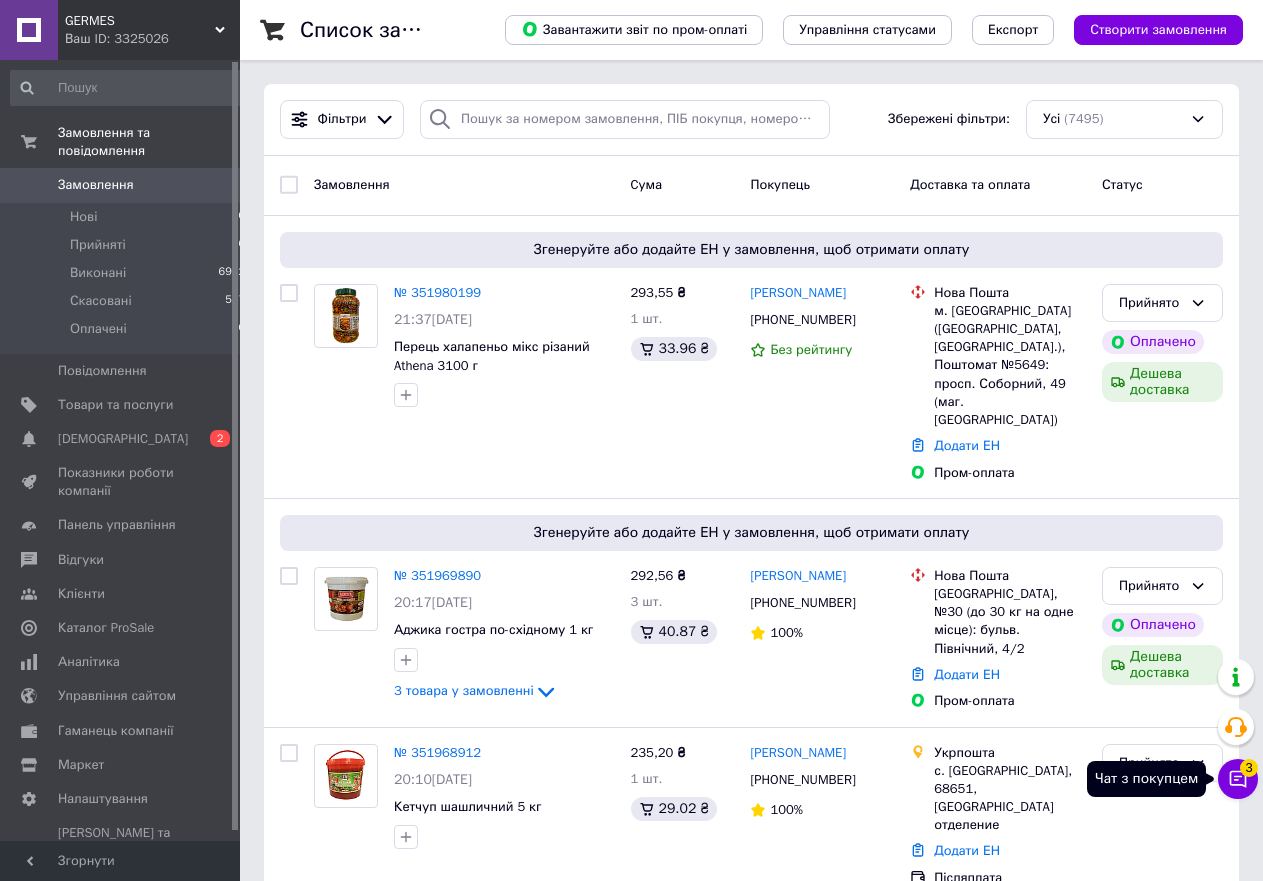 click 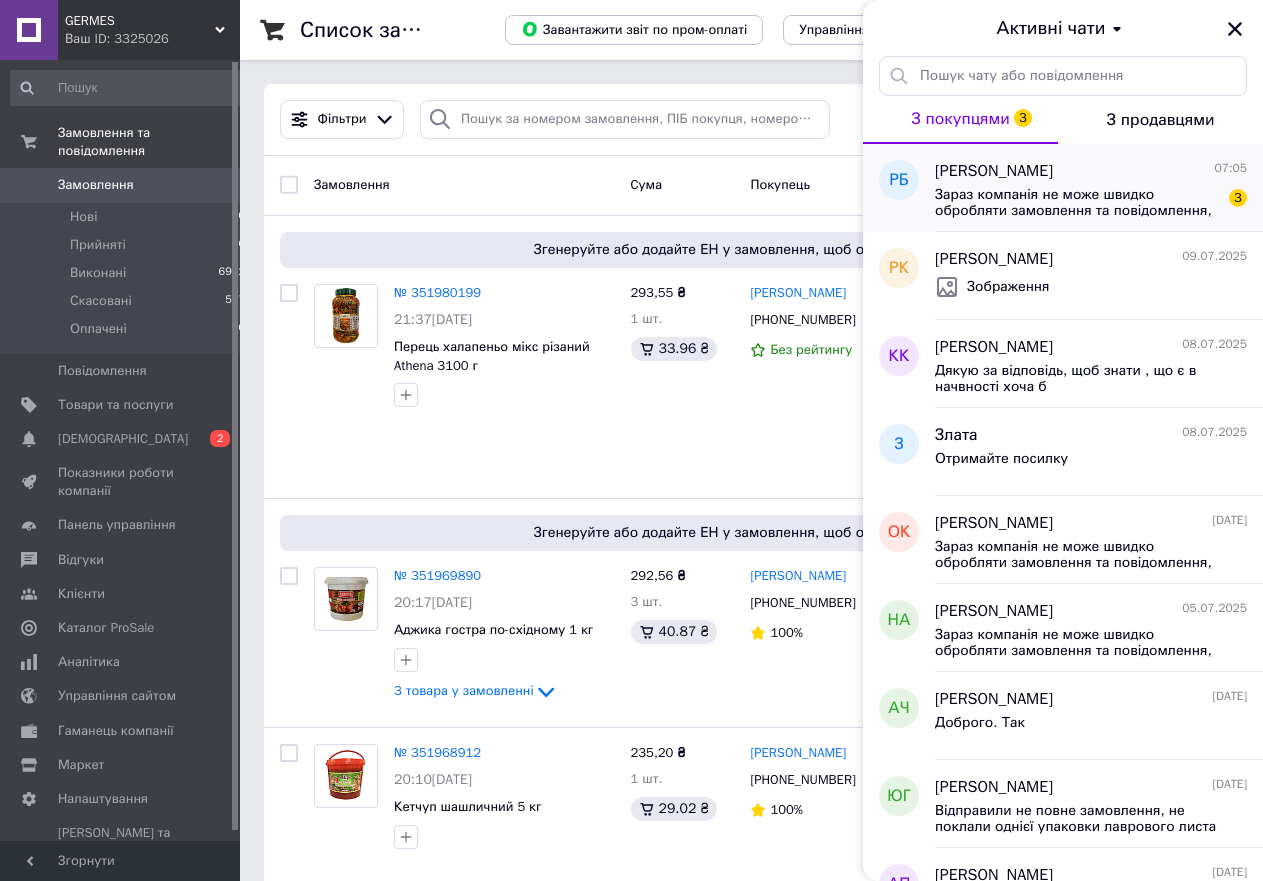 click on "Зараз компанія не може швидко обробляти замовлення та повідомлення,
оскільки за її графіком роботи сьогодні вихідний. Вашу заявку буде оброблено найближчим робочим днем." at bounding box center (1077, 203) 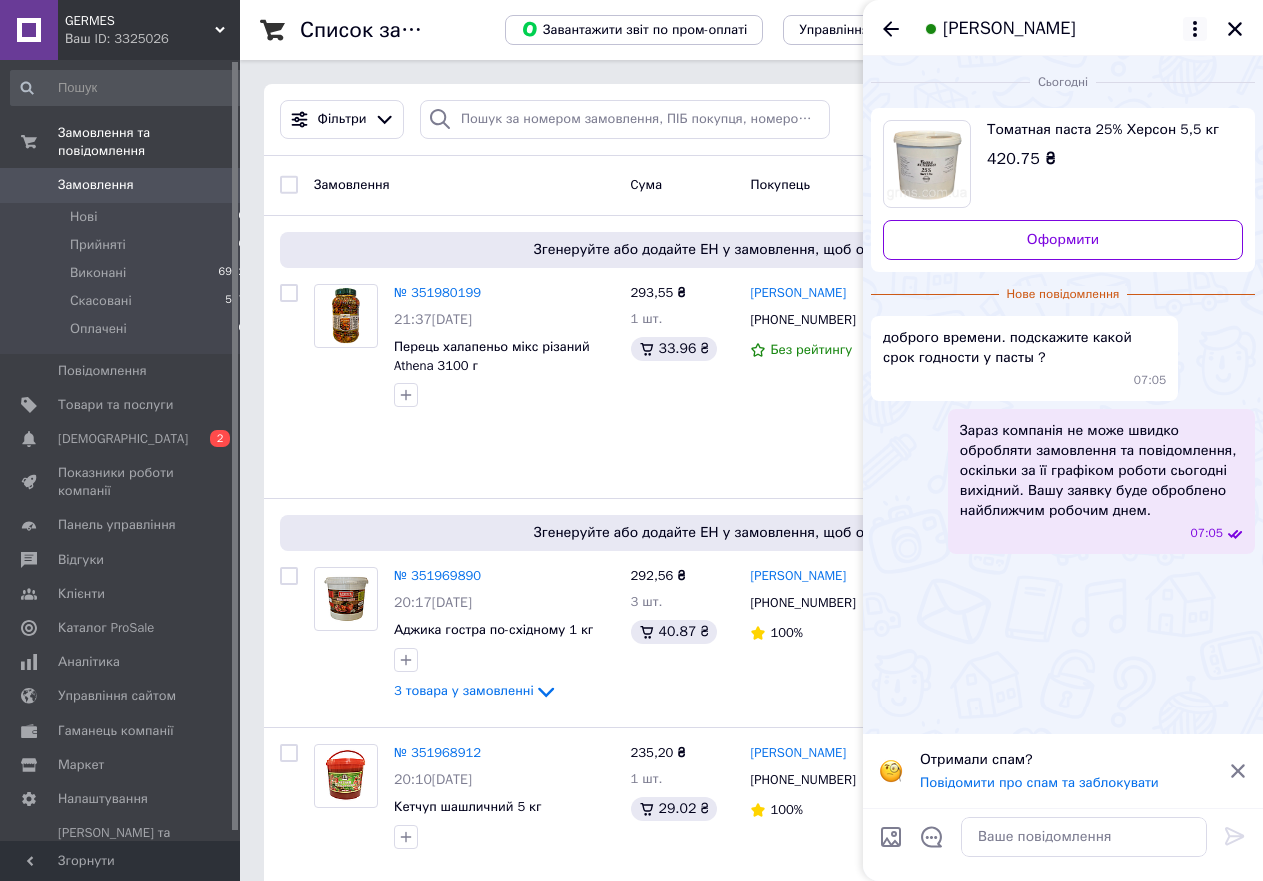 click 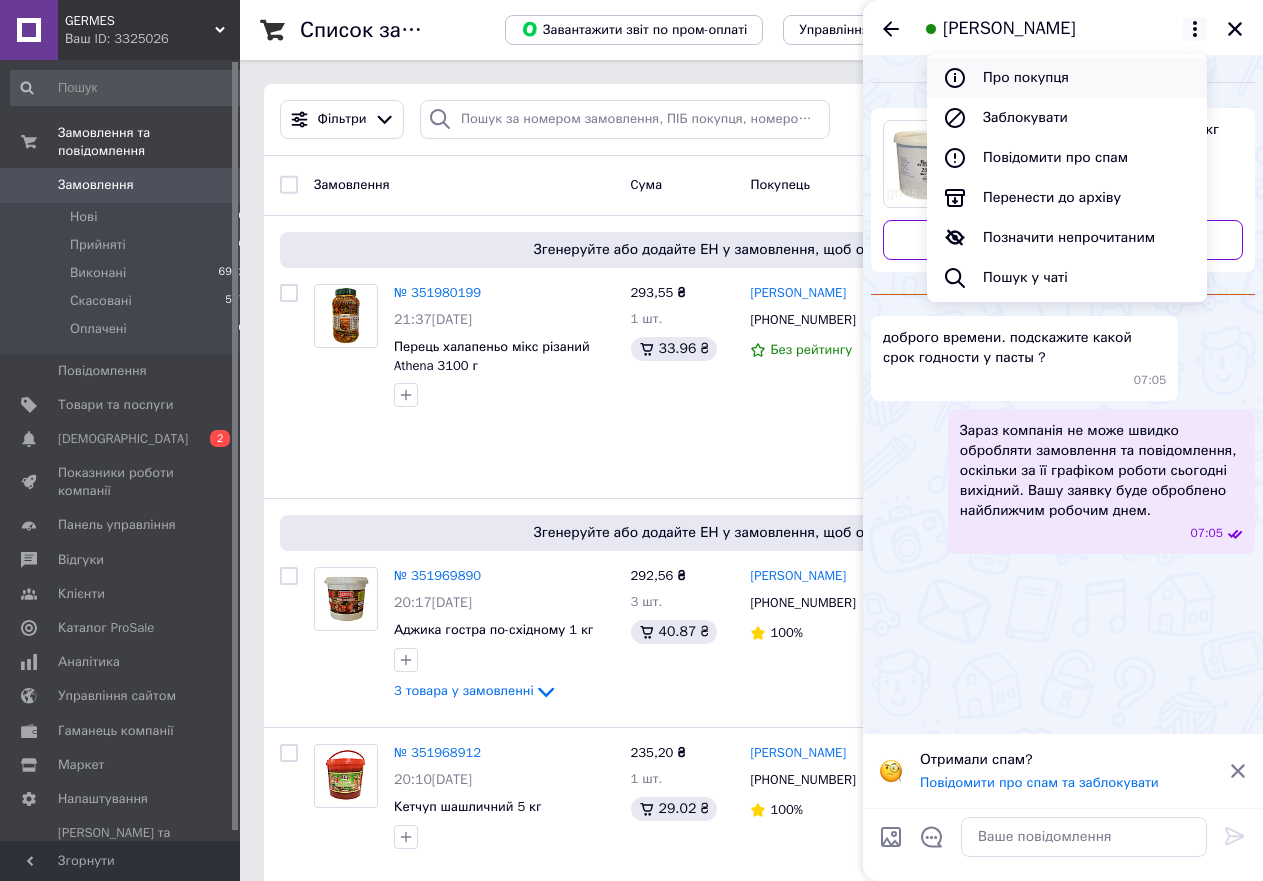 click on "Про покупця" at bounding box center [1067, 78] 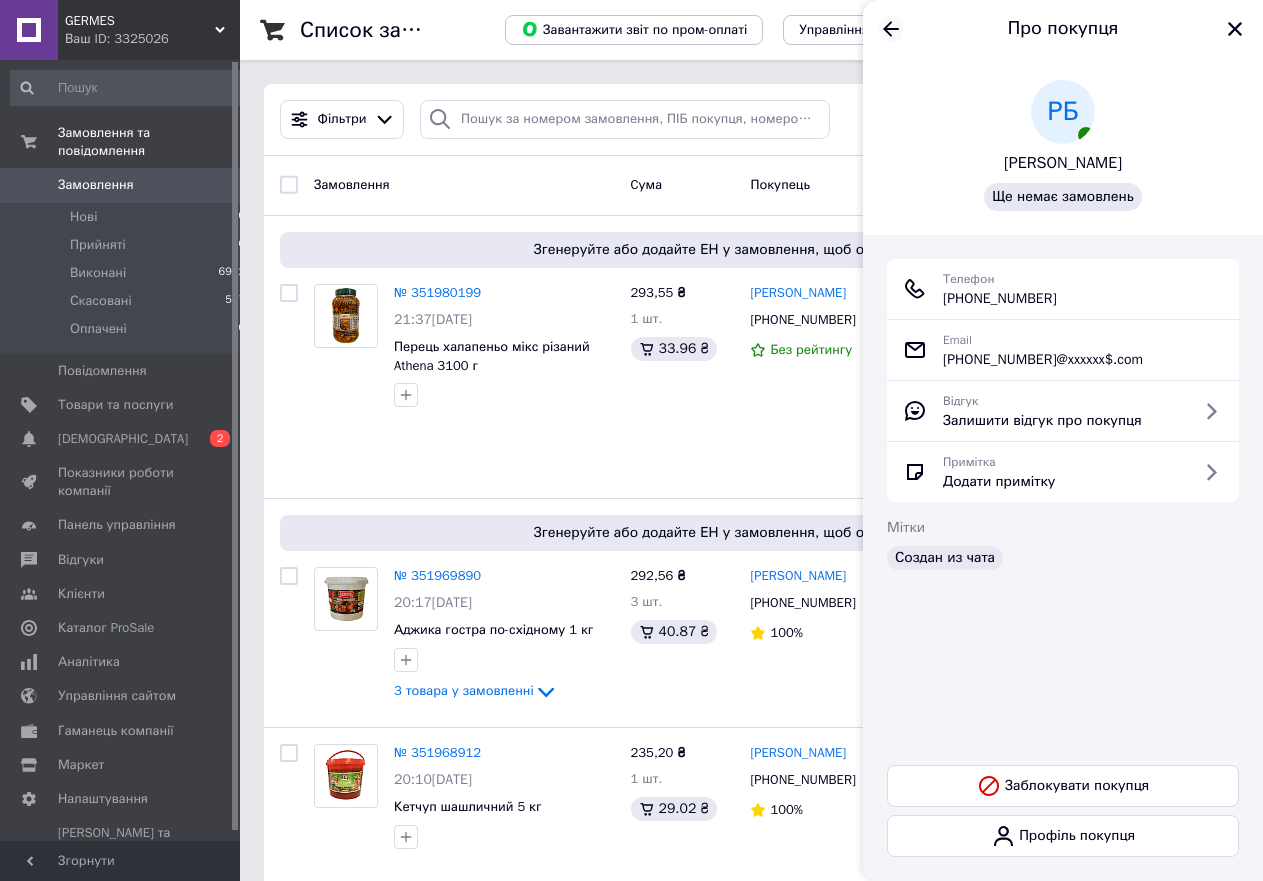 click 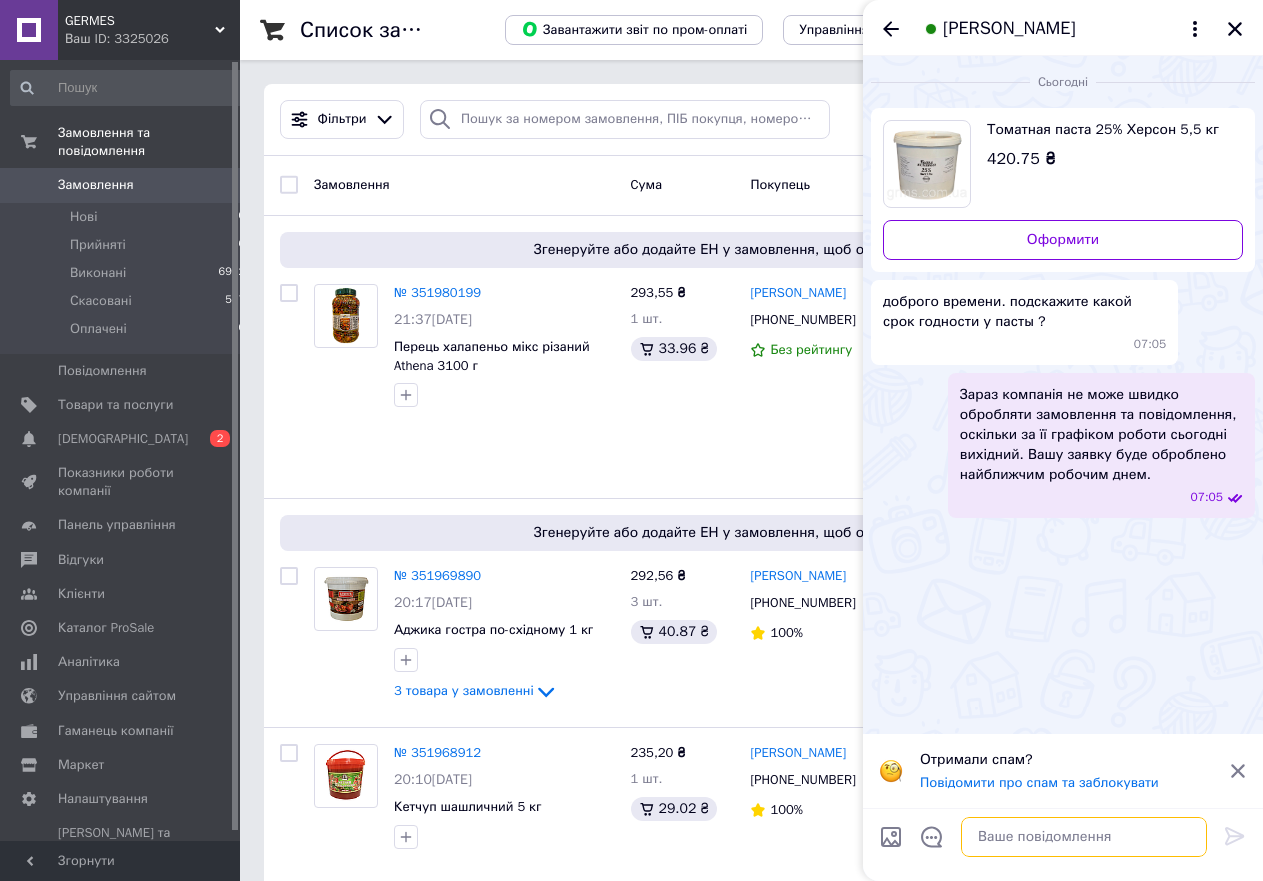 click at bounding box center (1084, 837) 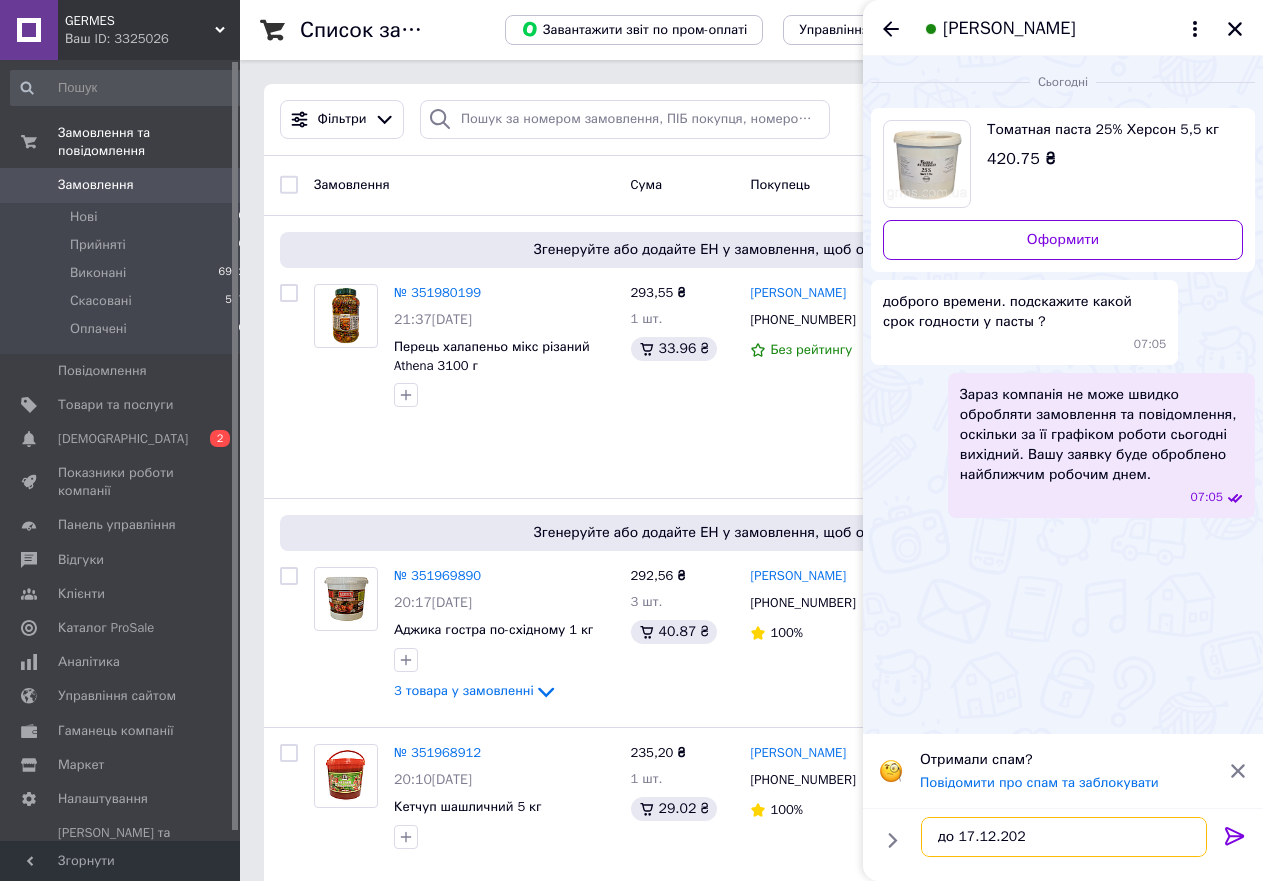 type on "до 17.12.2025" 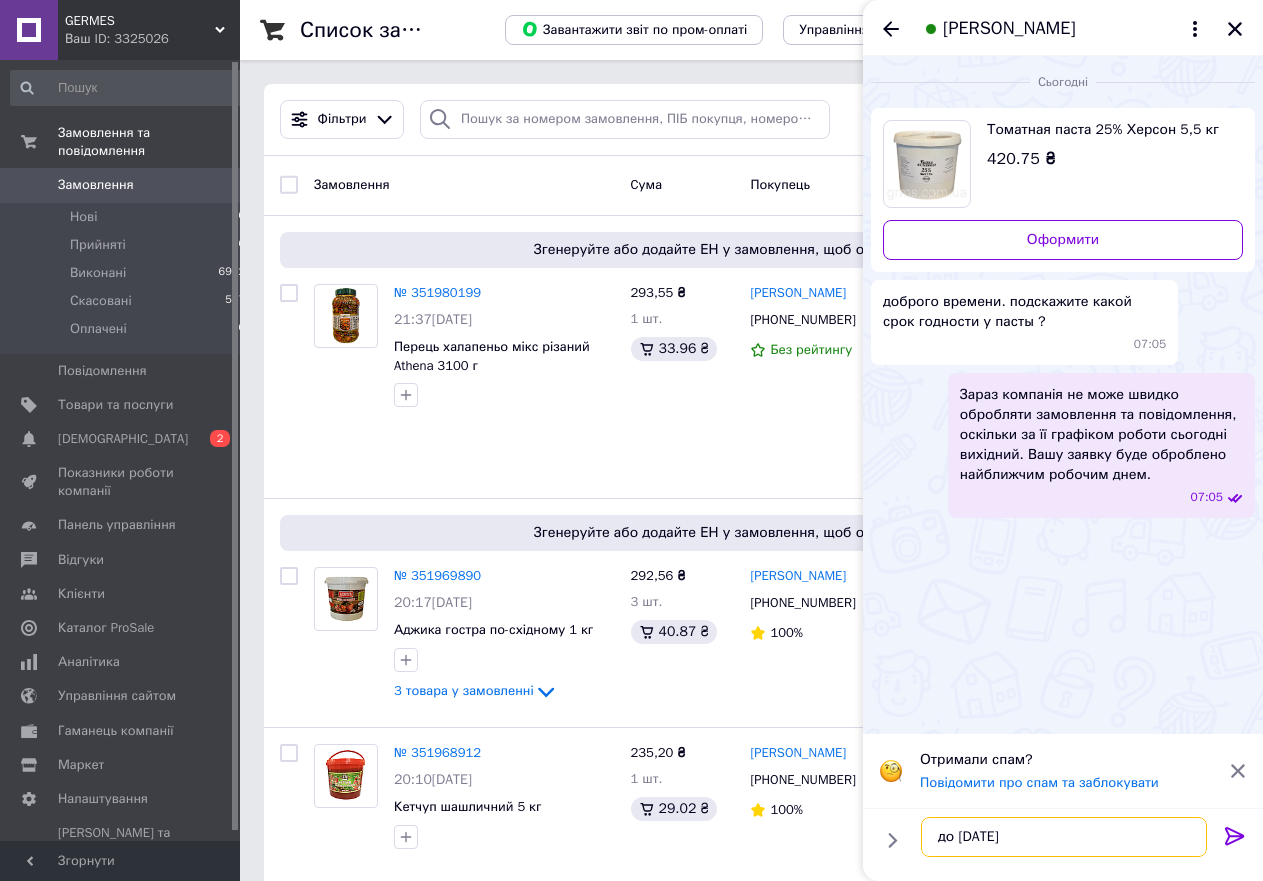 type 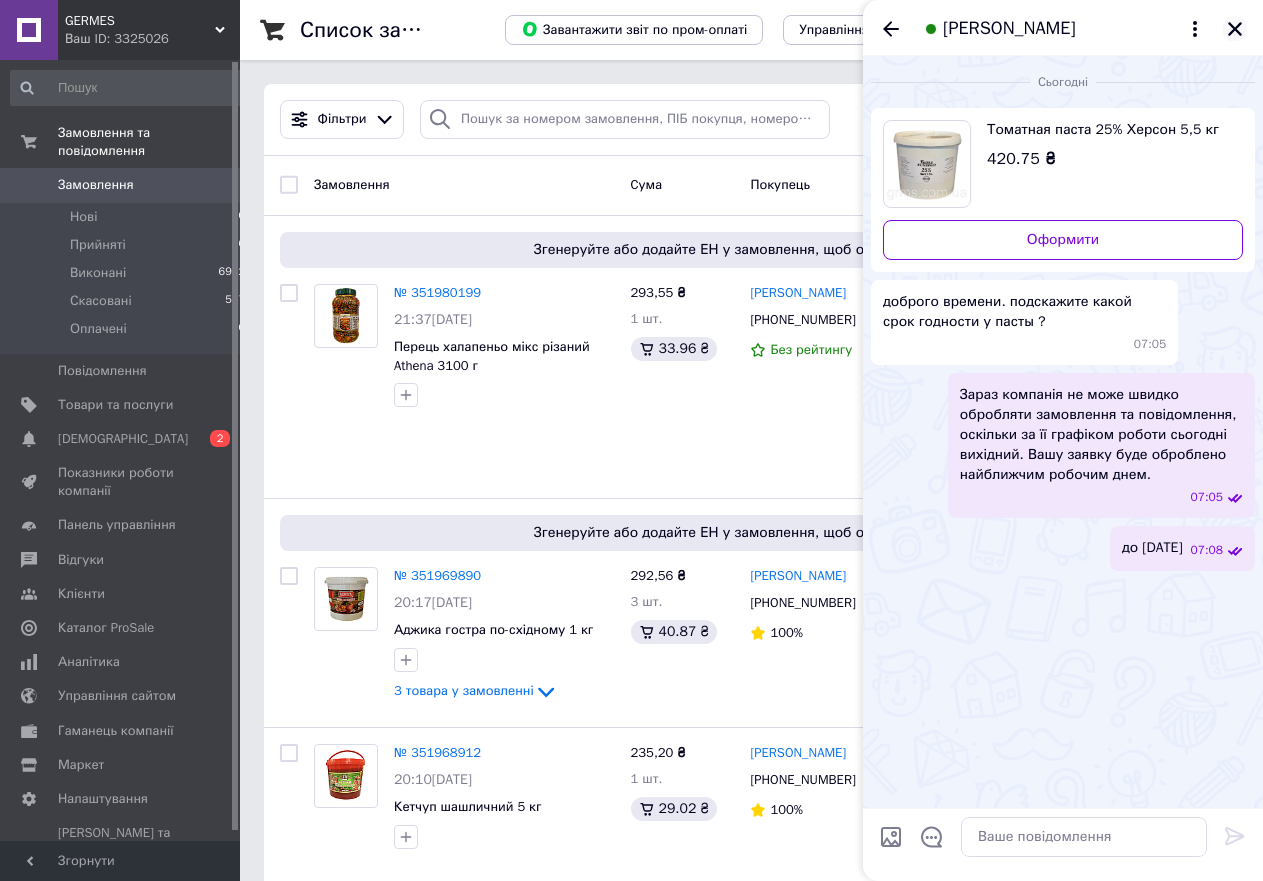 click 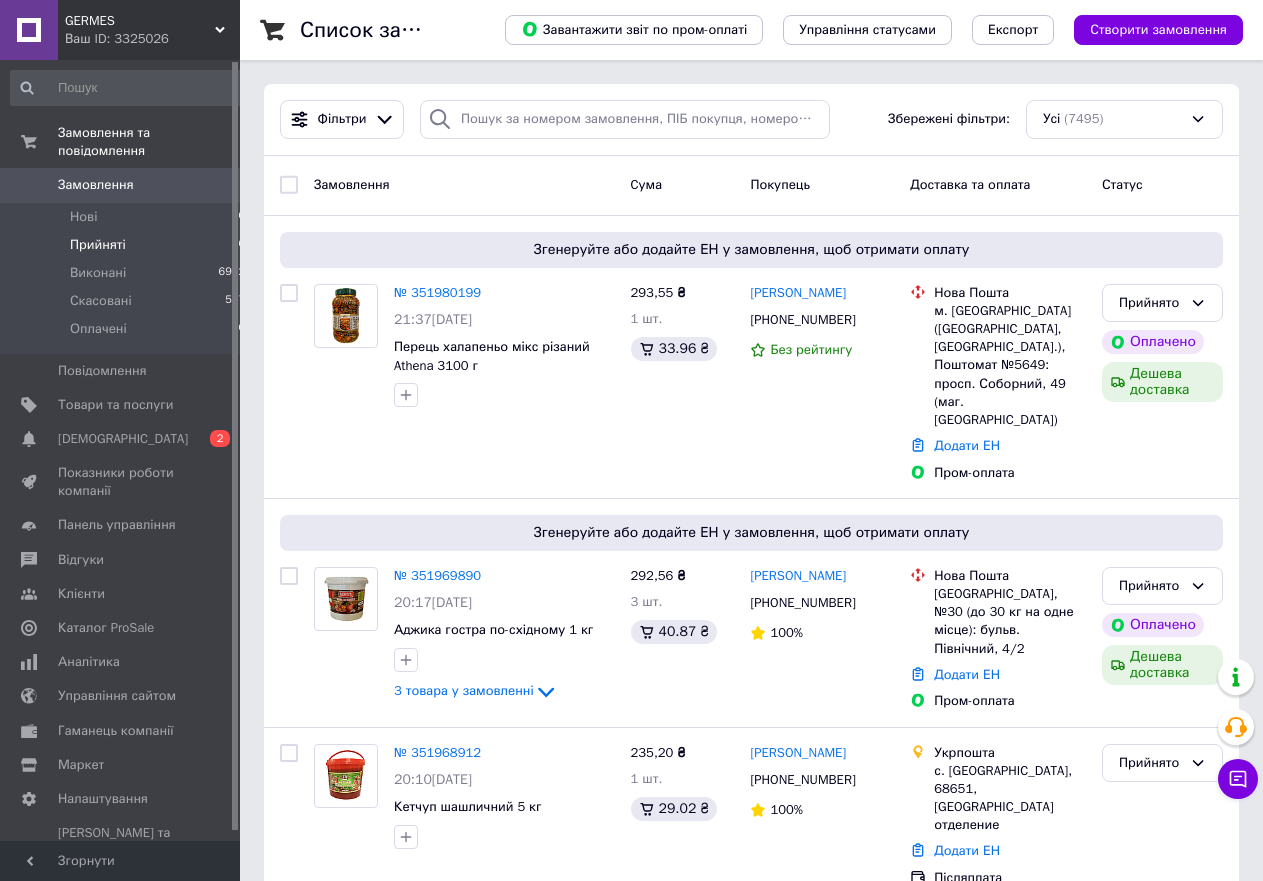 click on "Прийняті" at bounding box center [98, 245] 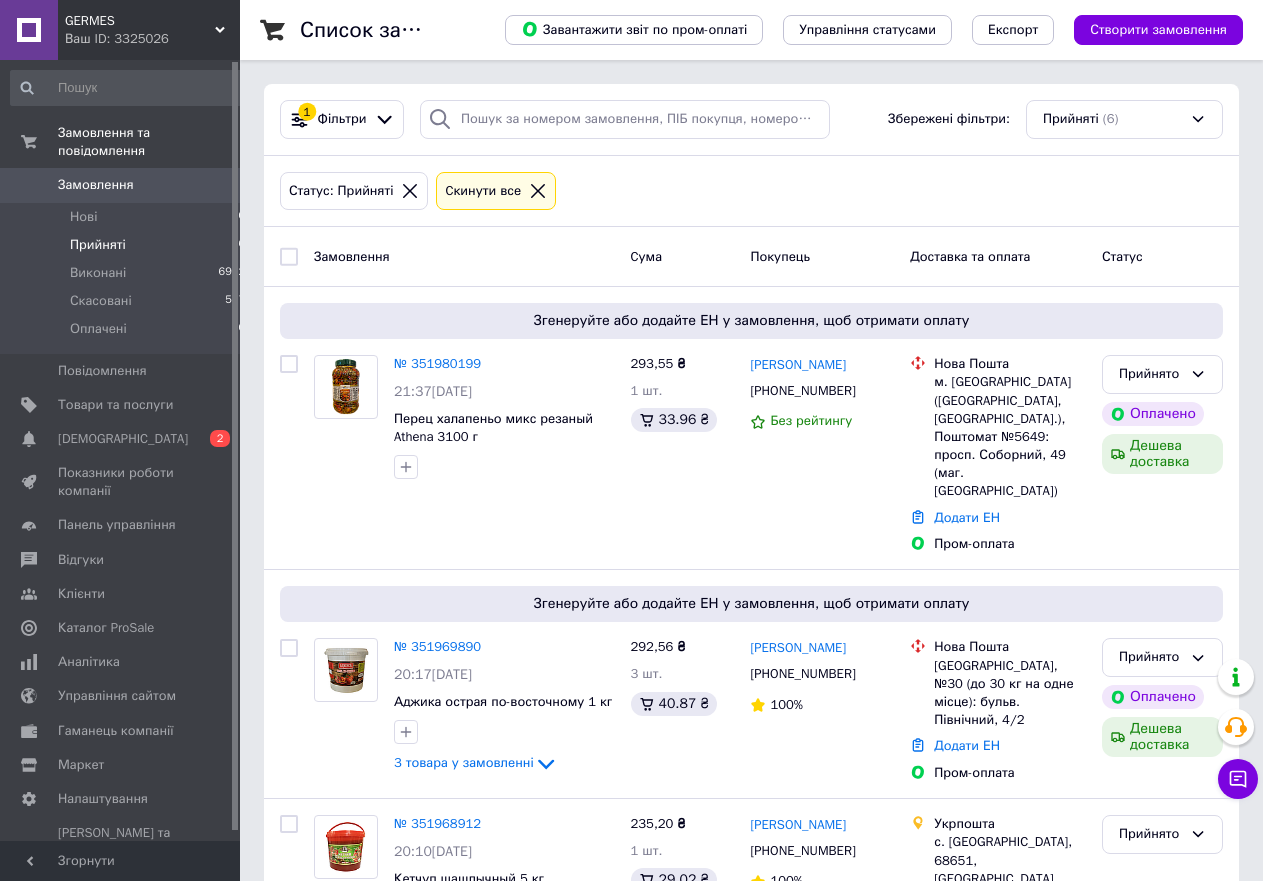 click 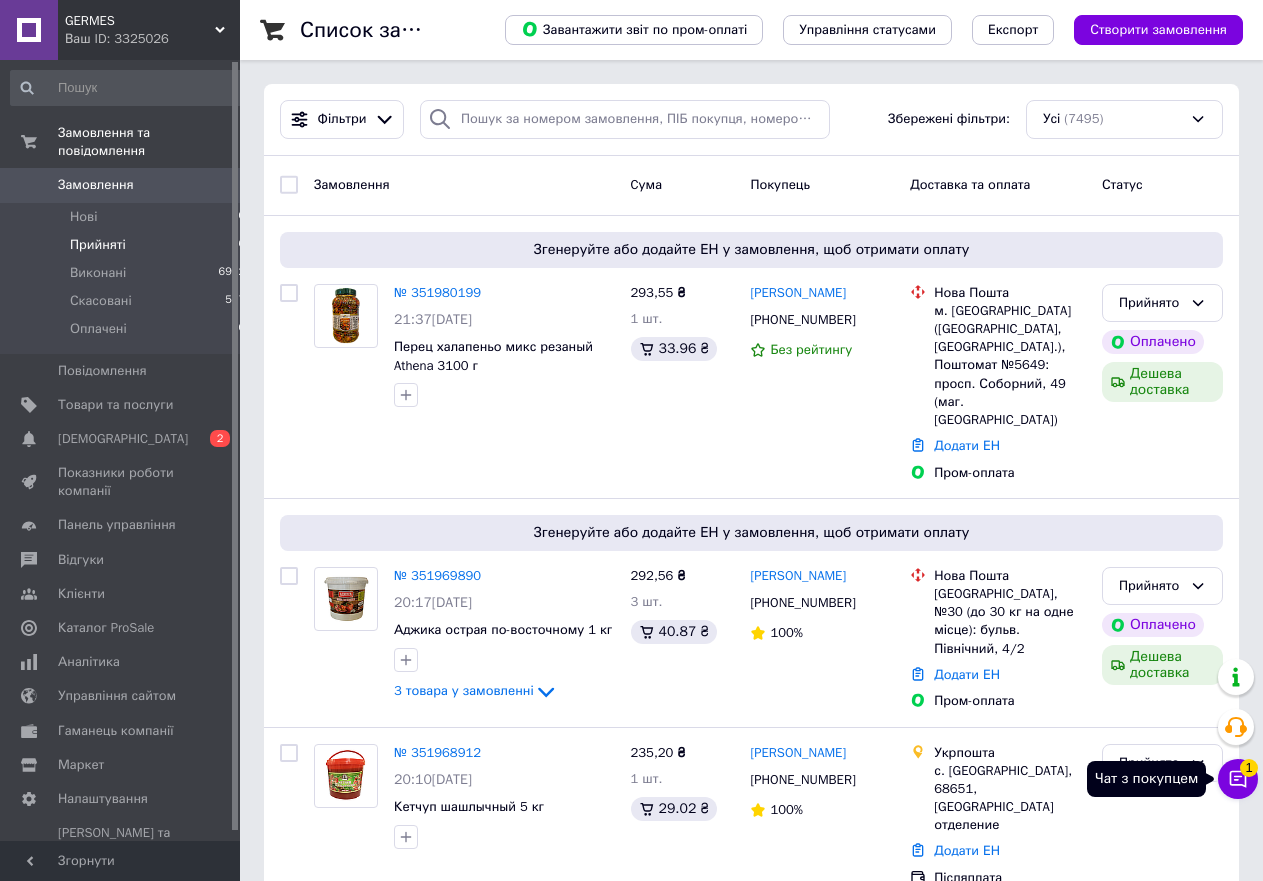 click 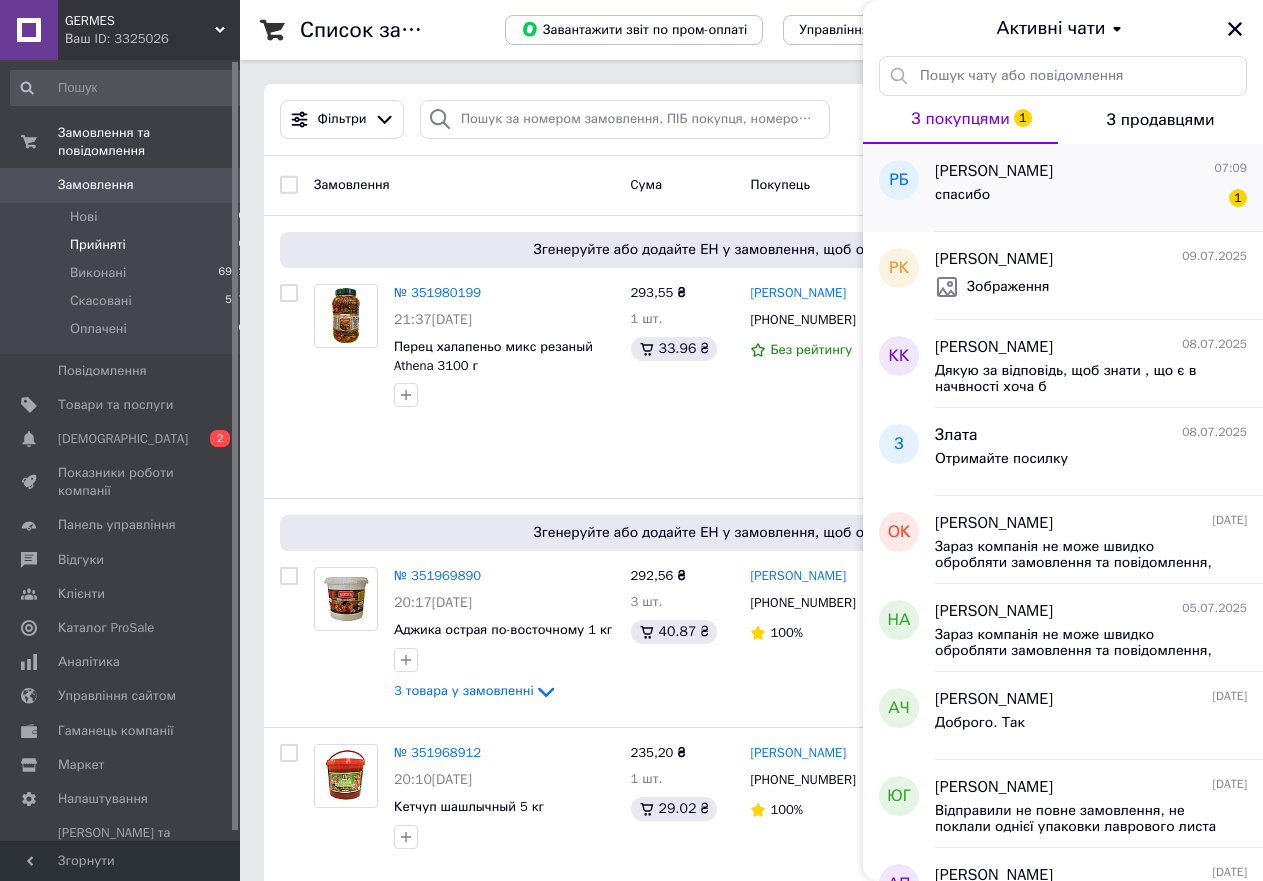 click on "спасибо 1" at bounding box center (1091, 199) 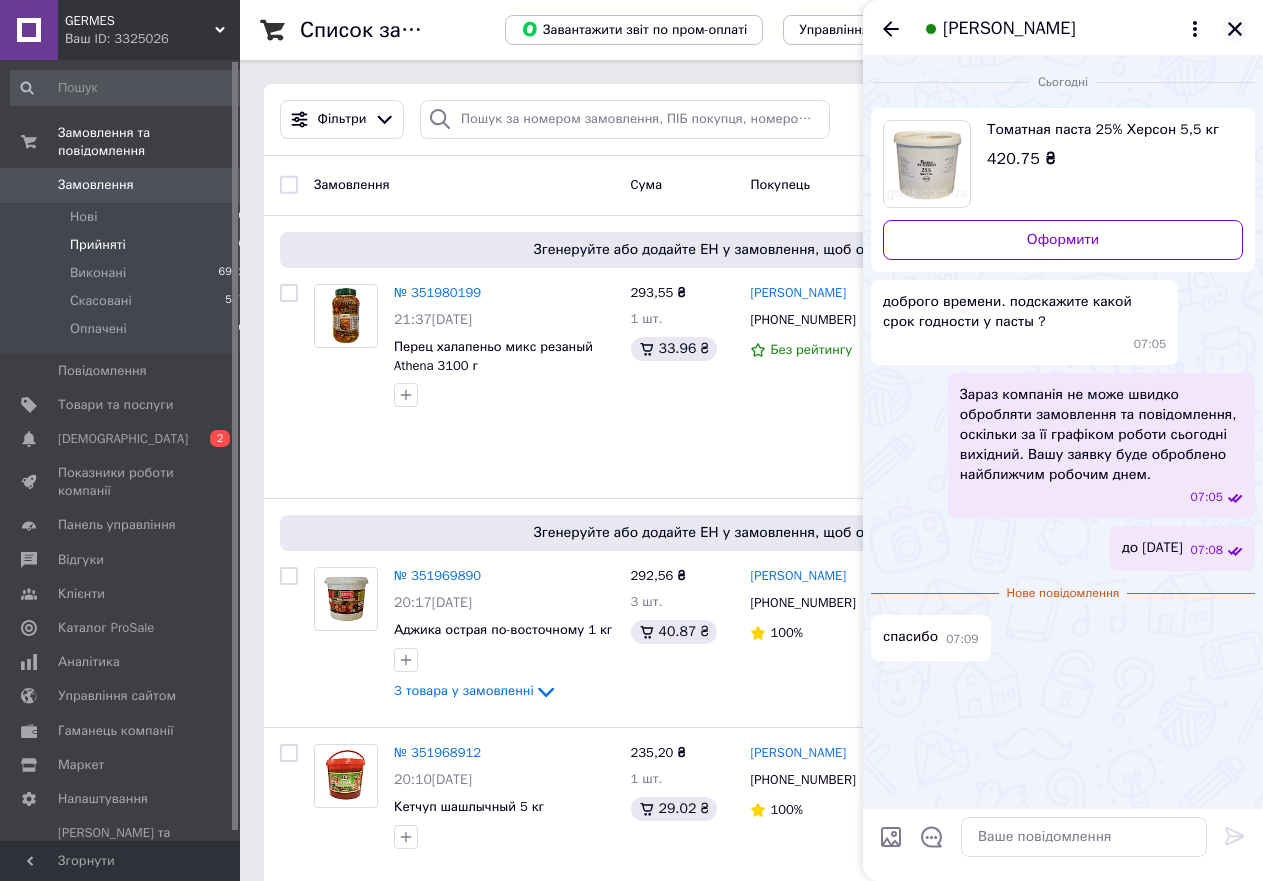 click 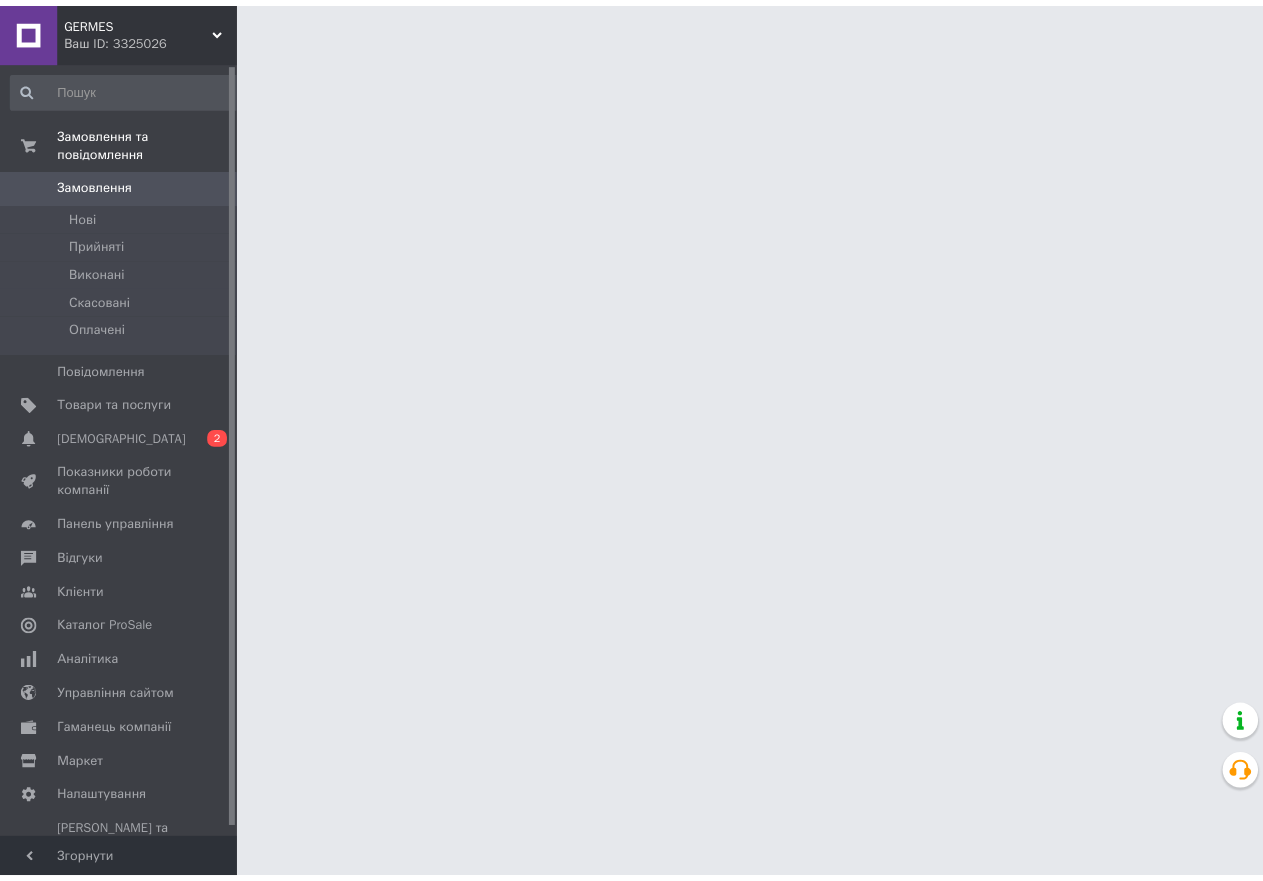 scroll, scrollTop: 0, scrollLeft: 0, axis: both 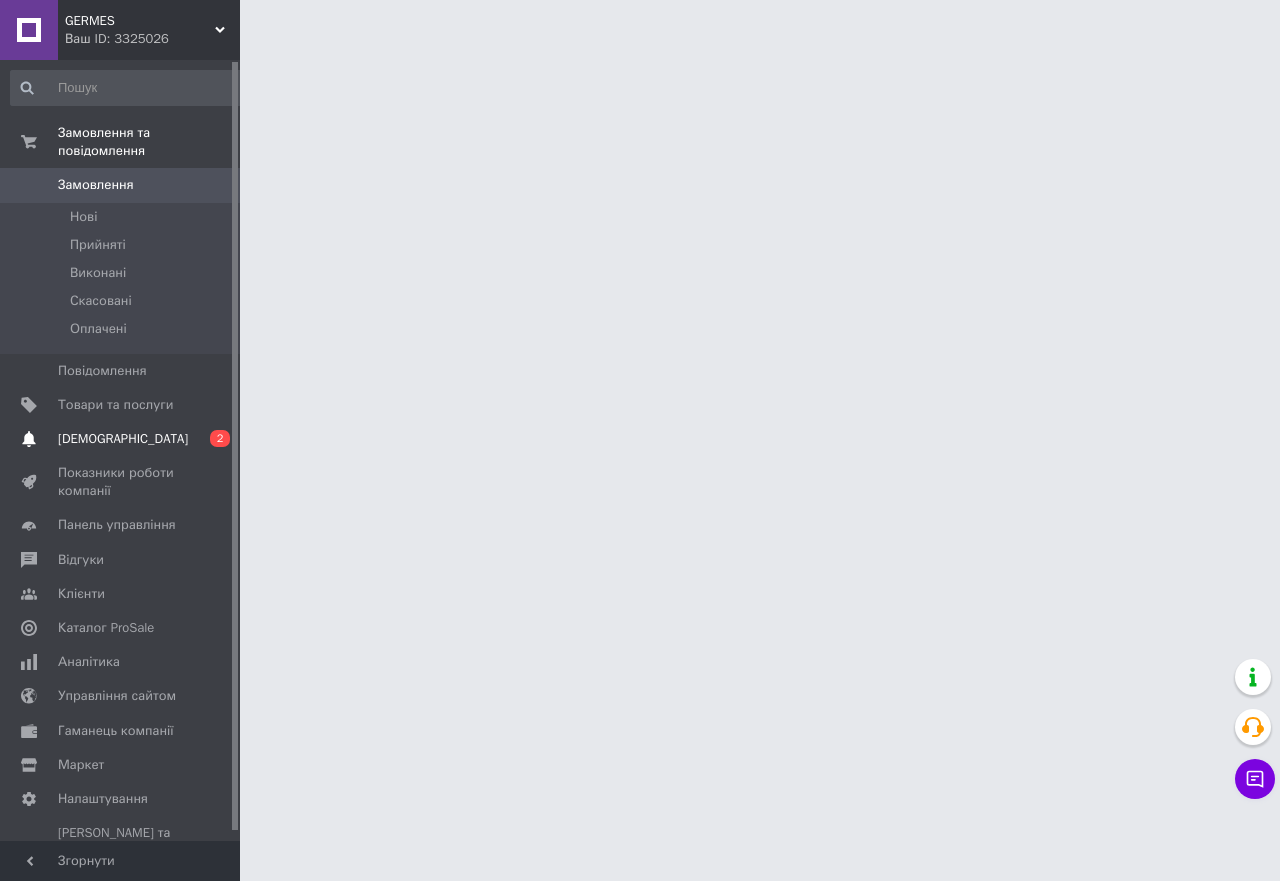 click on "[DEMOGRAPHIC_DATA]" at bounding box center (123, 439) 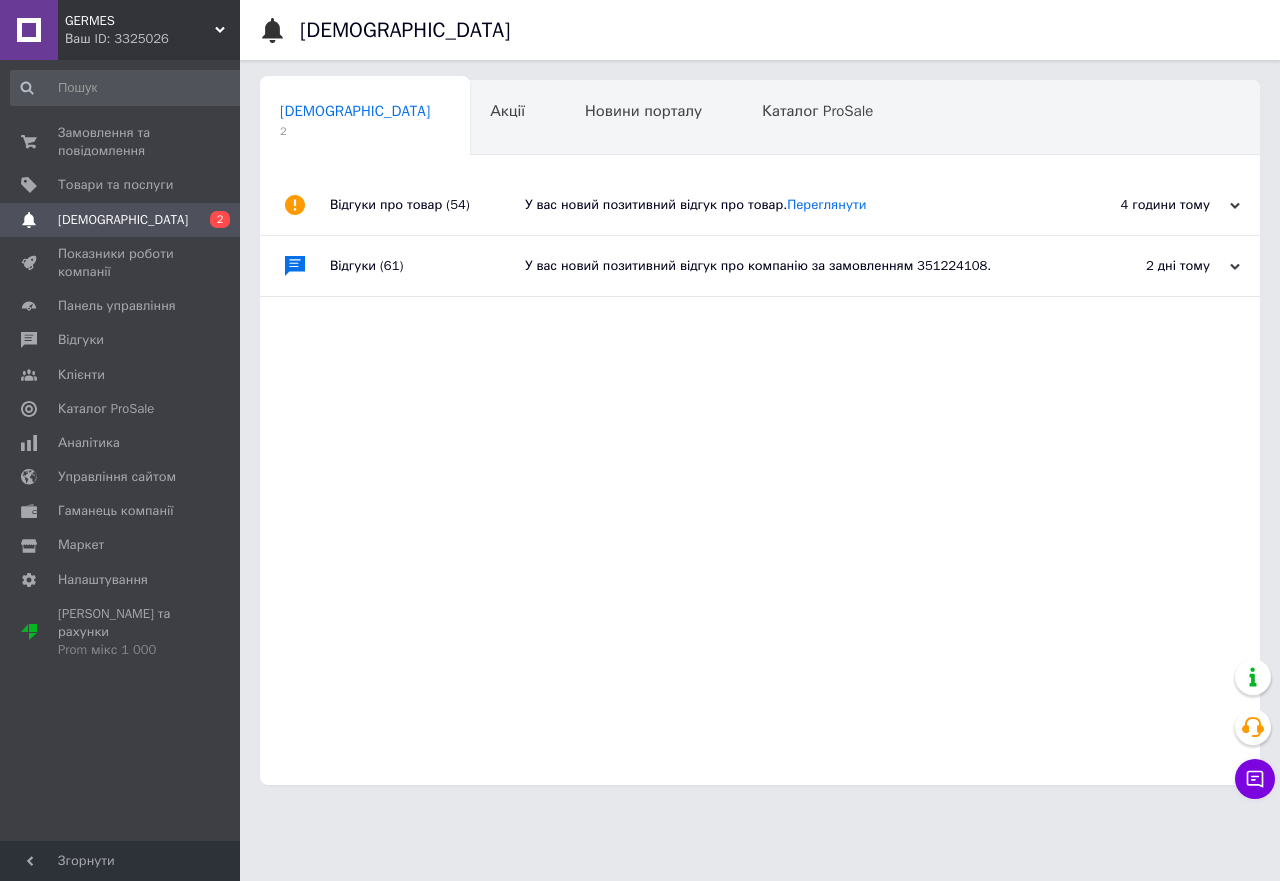 click 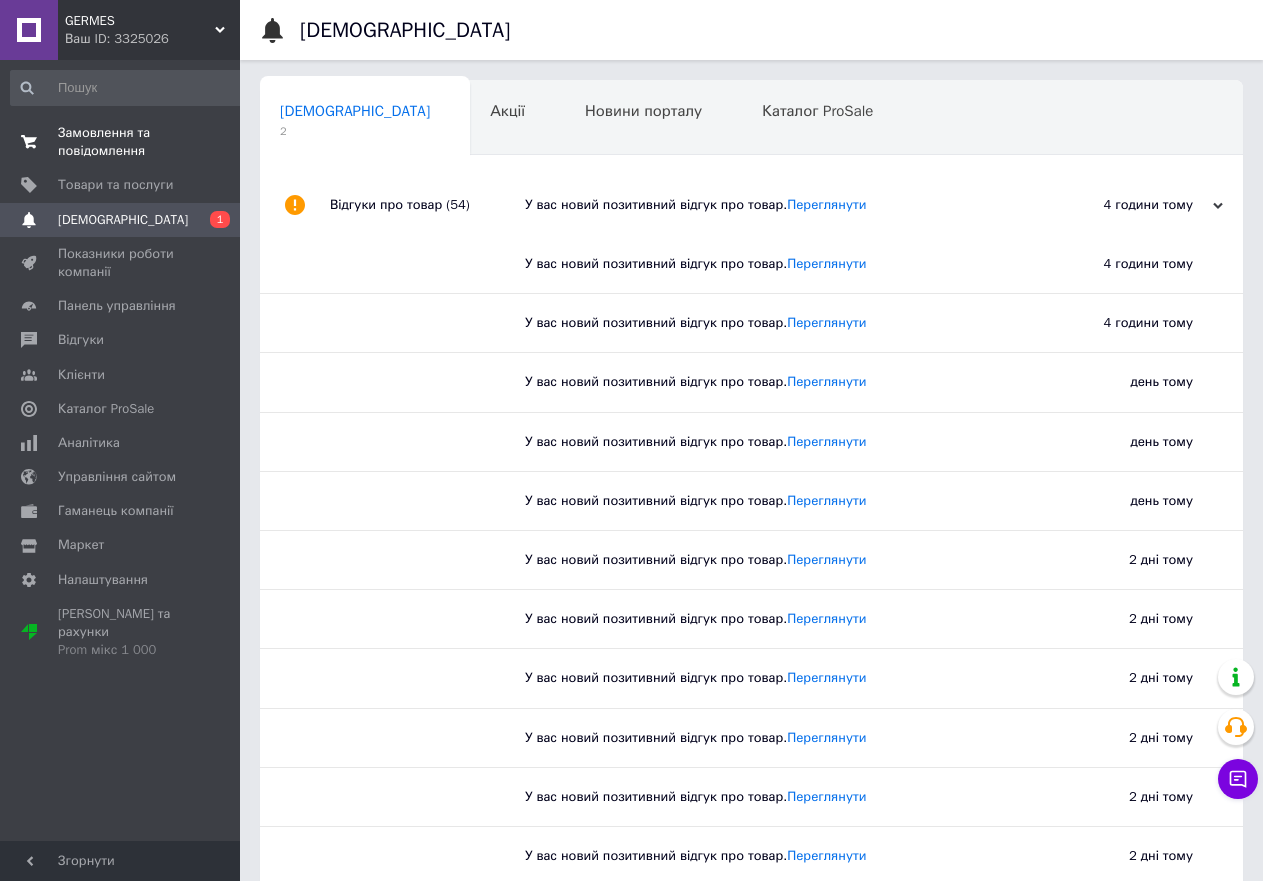 click on "Замовлення та повідомлення" at bounding box center [121, 142] 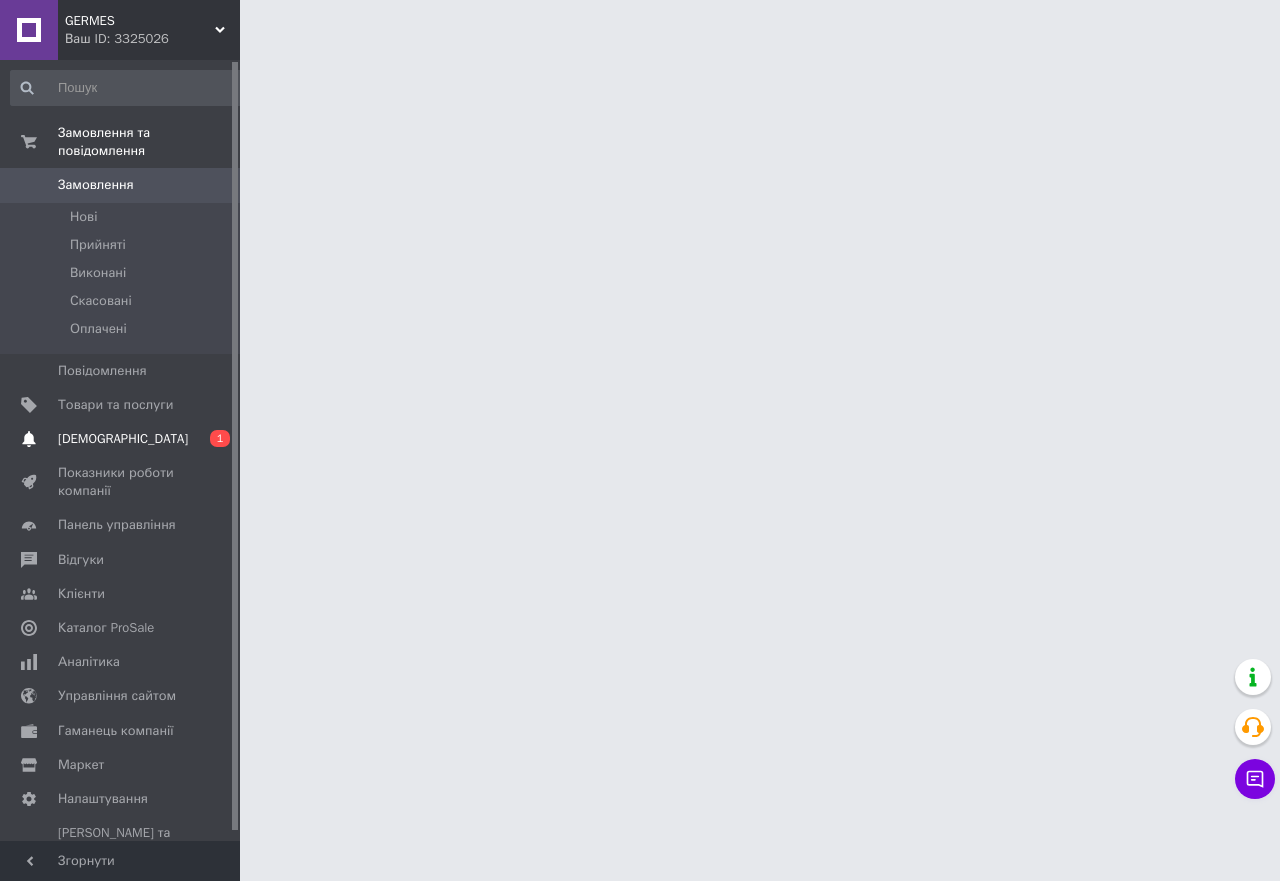 click on "[DEMOGRAPHIC_DATA]" at bounding box center [123, 439] 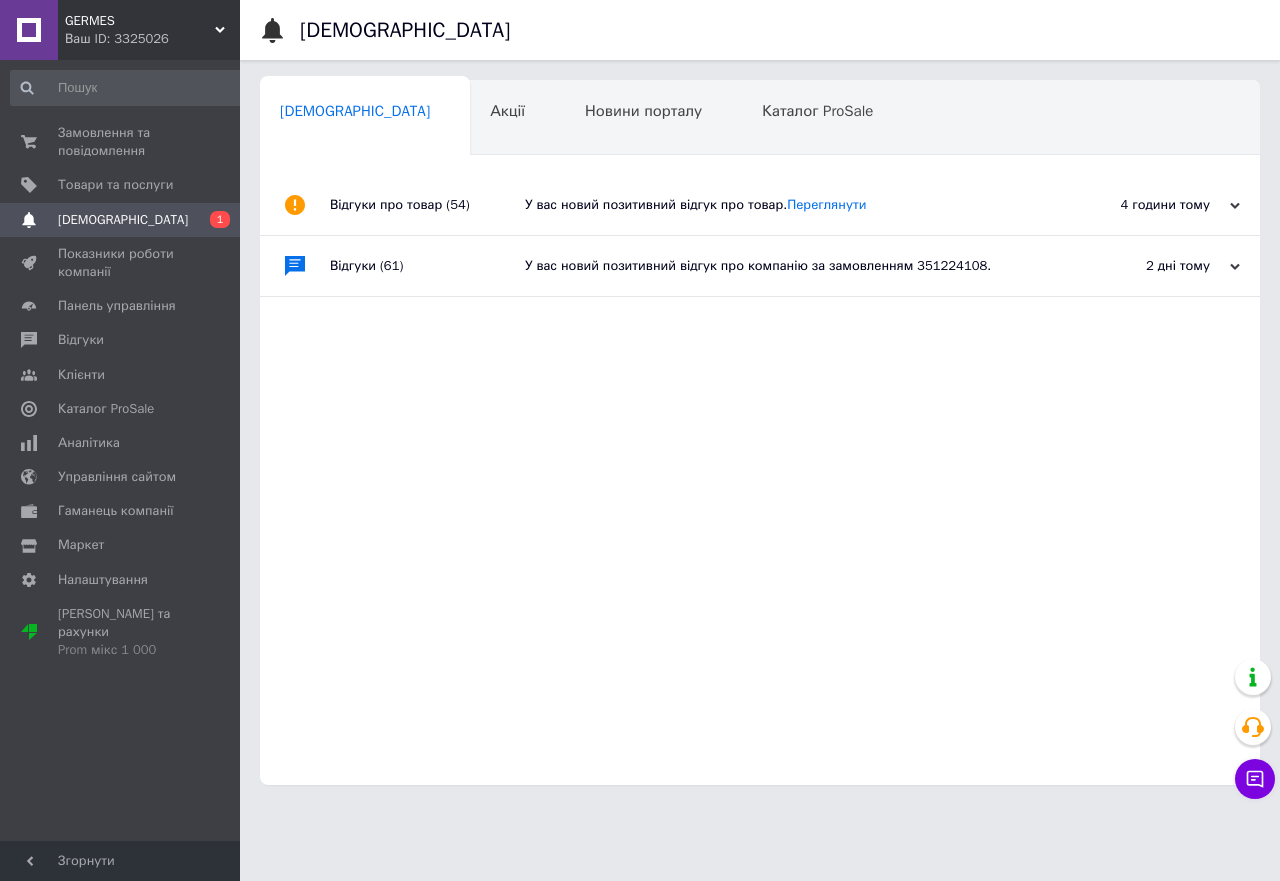 click on "4 години тому 10.07.2025" at bounding box center [1150, 205] 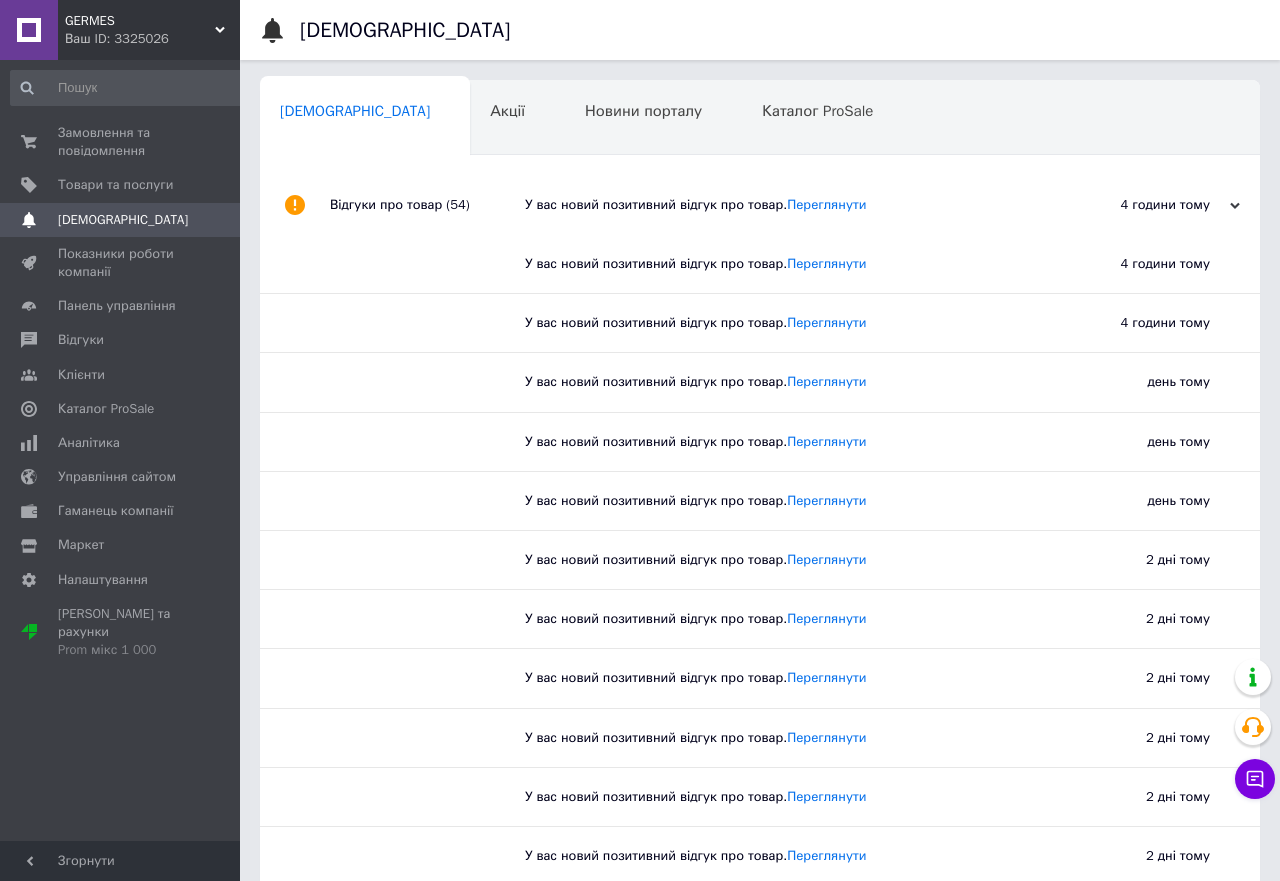 click on "4 години тому" at bounding box center [1135, 264] 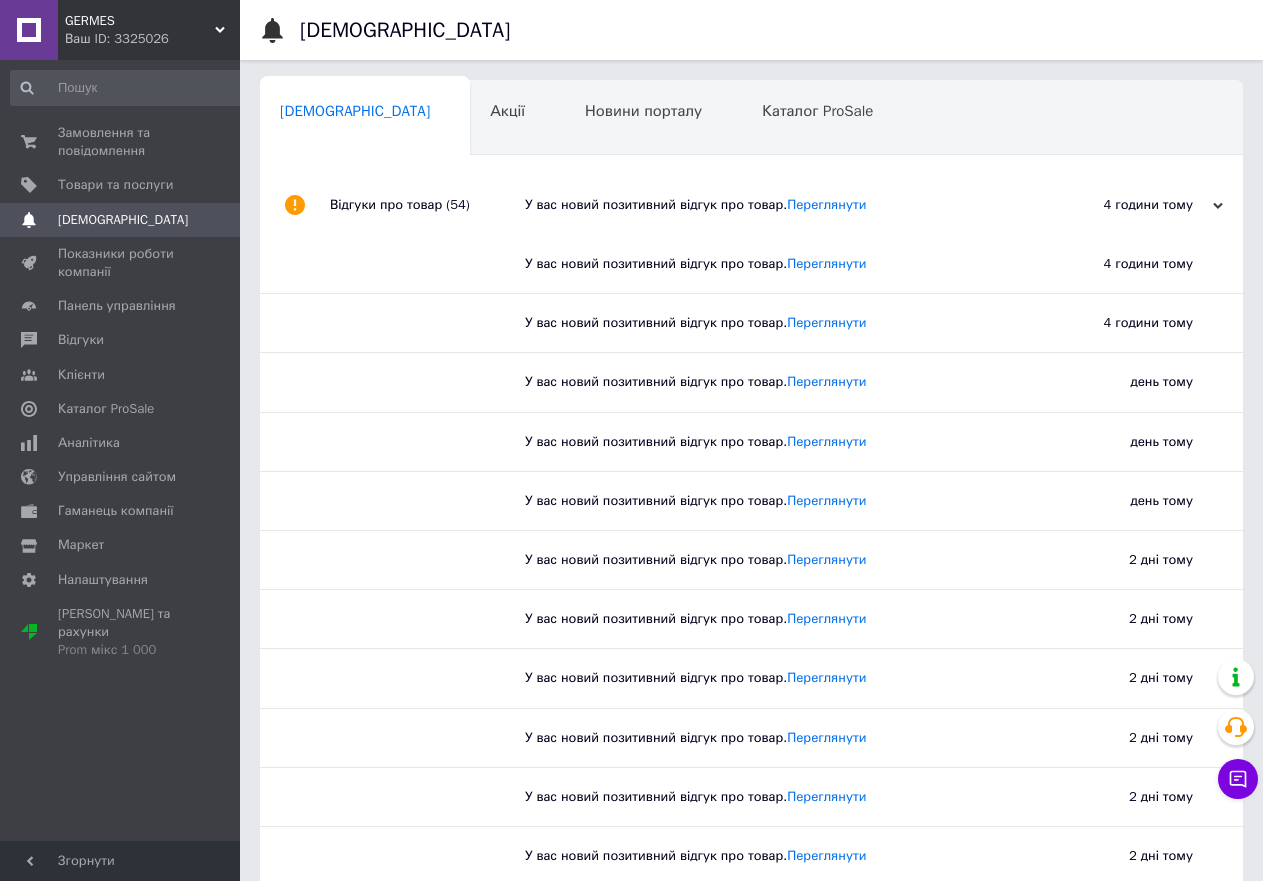 click on "4 години тому" at bounding box center [1123, 205] 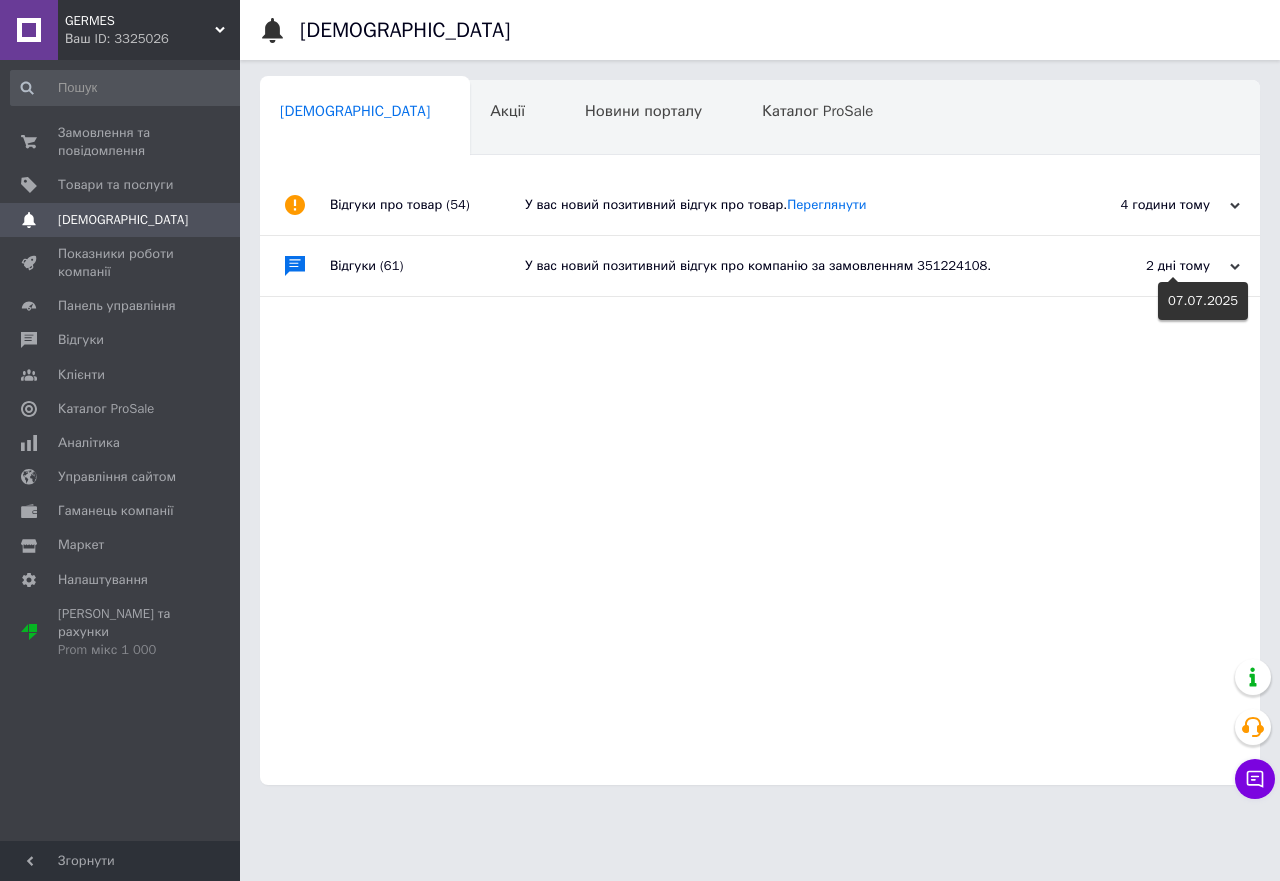 click 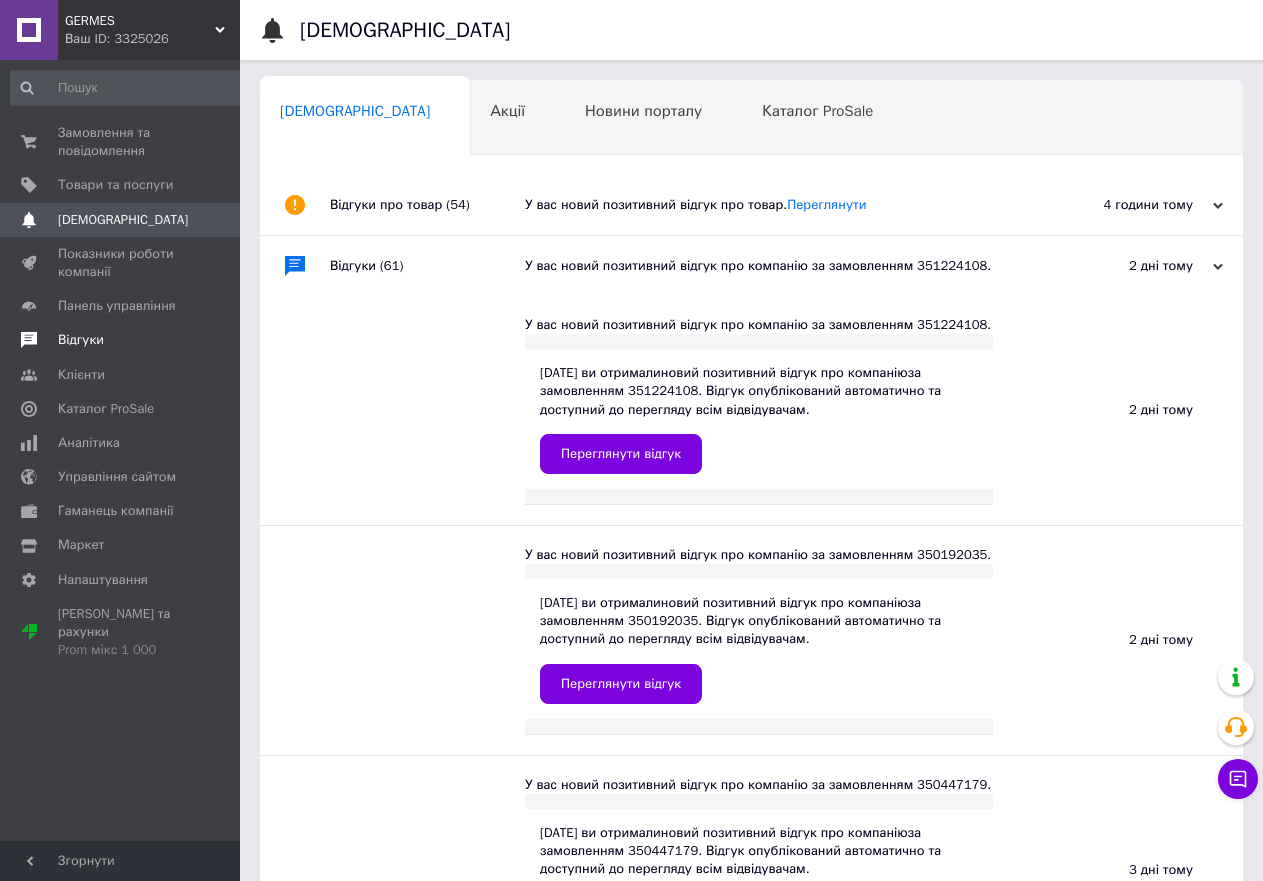 click on "Відгуки" at bounding box center (128, 340) 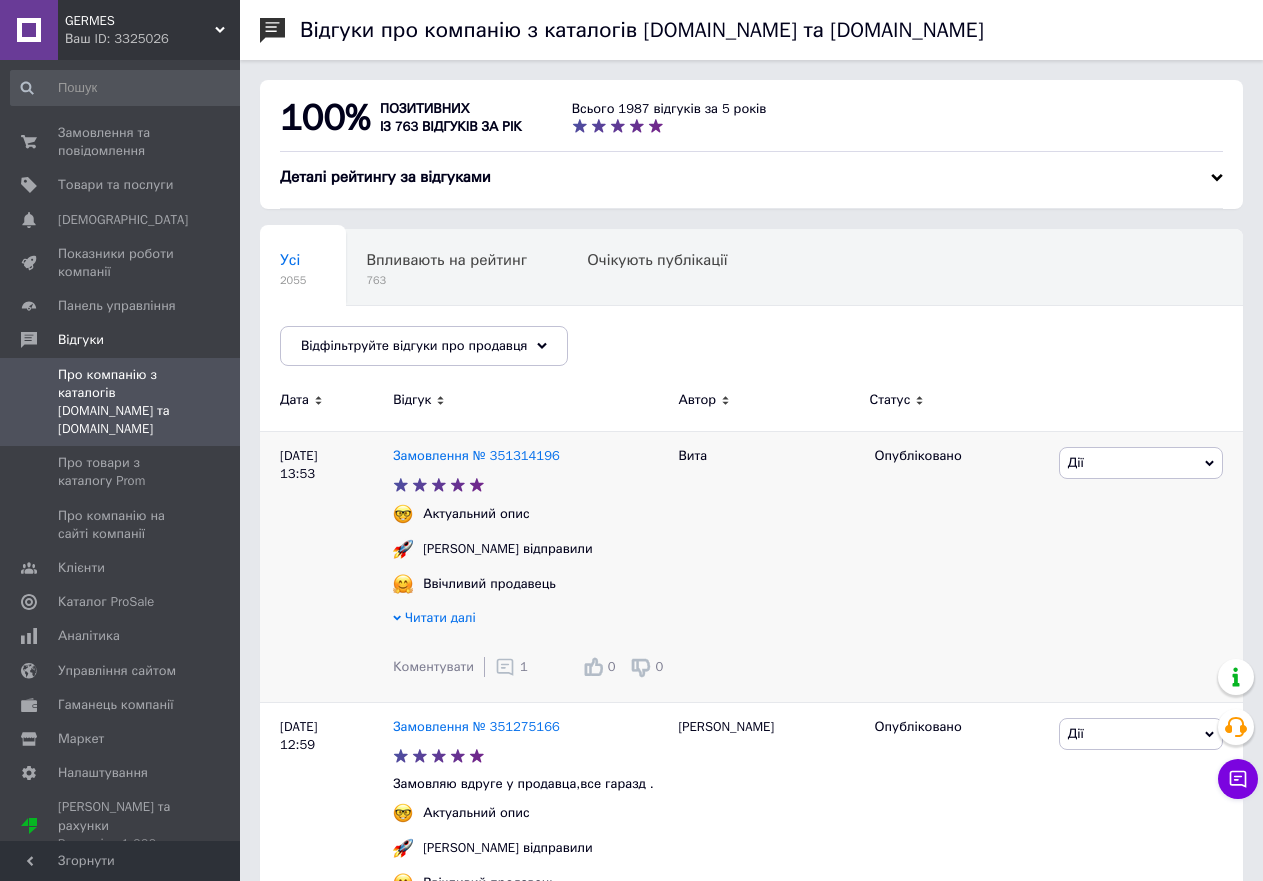click 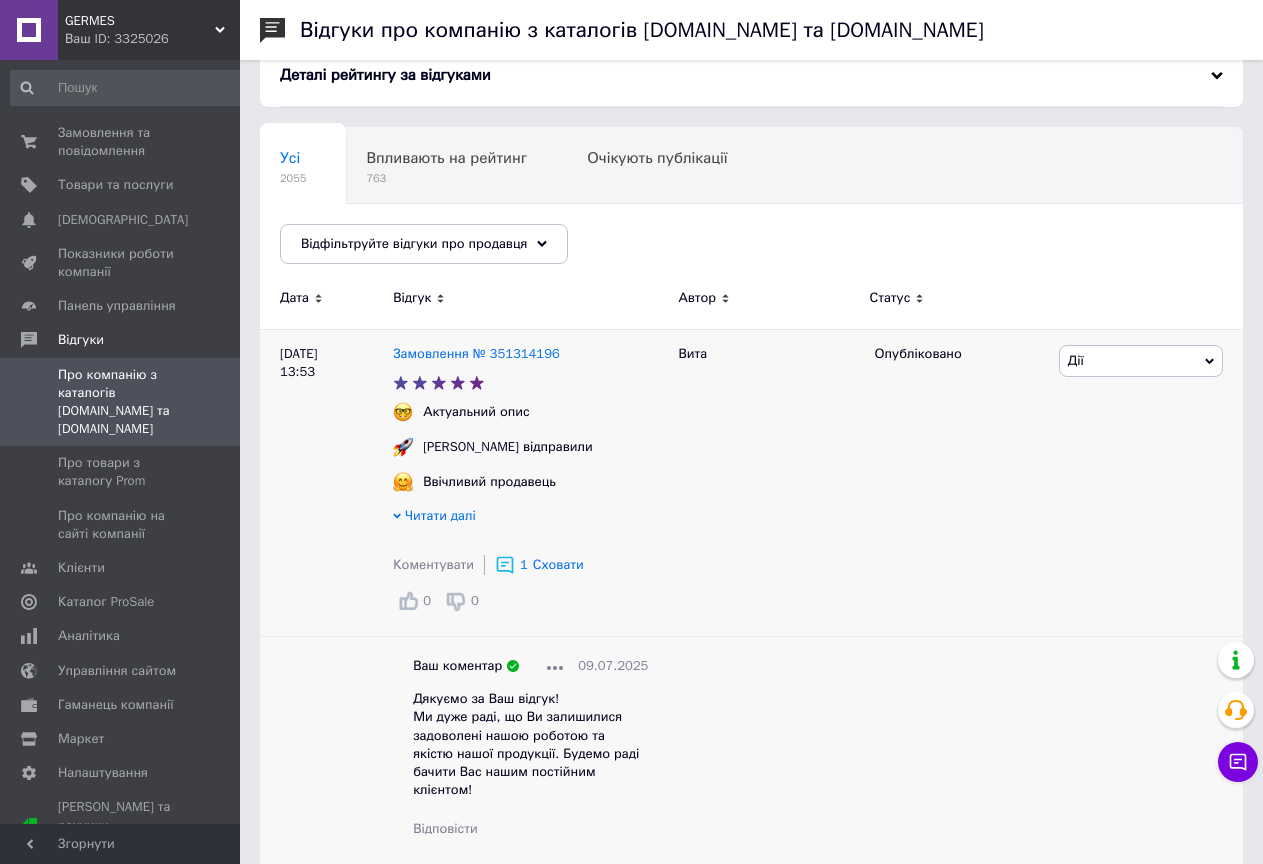scroll, scrollTop: 204, scrollLeft: 0, axis: vertical 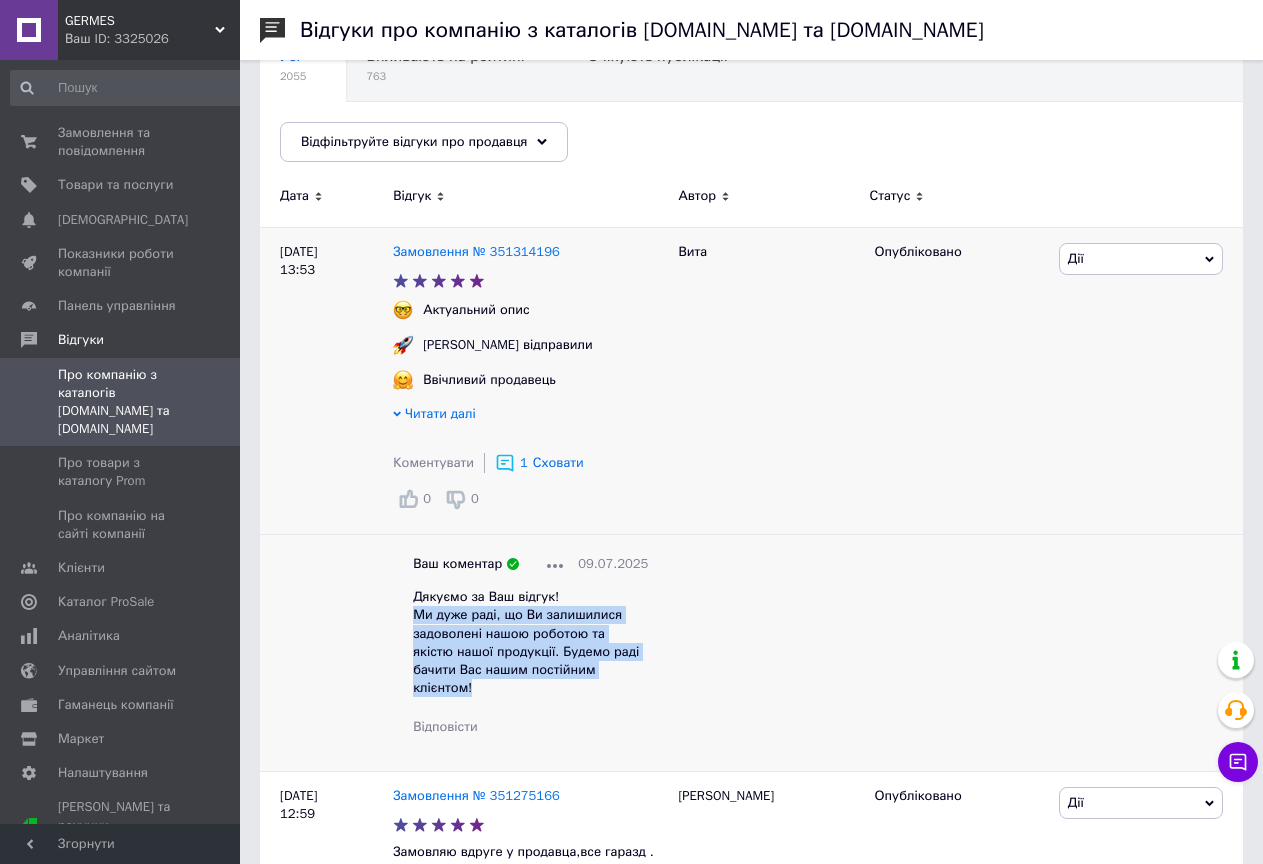 drag, startPoint x: 416, startPoint y: 591, endPoint x: 609, endPoint y: 640, distance: 199.12308 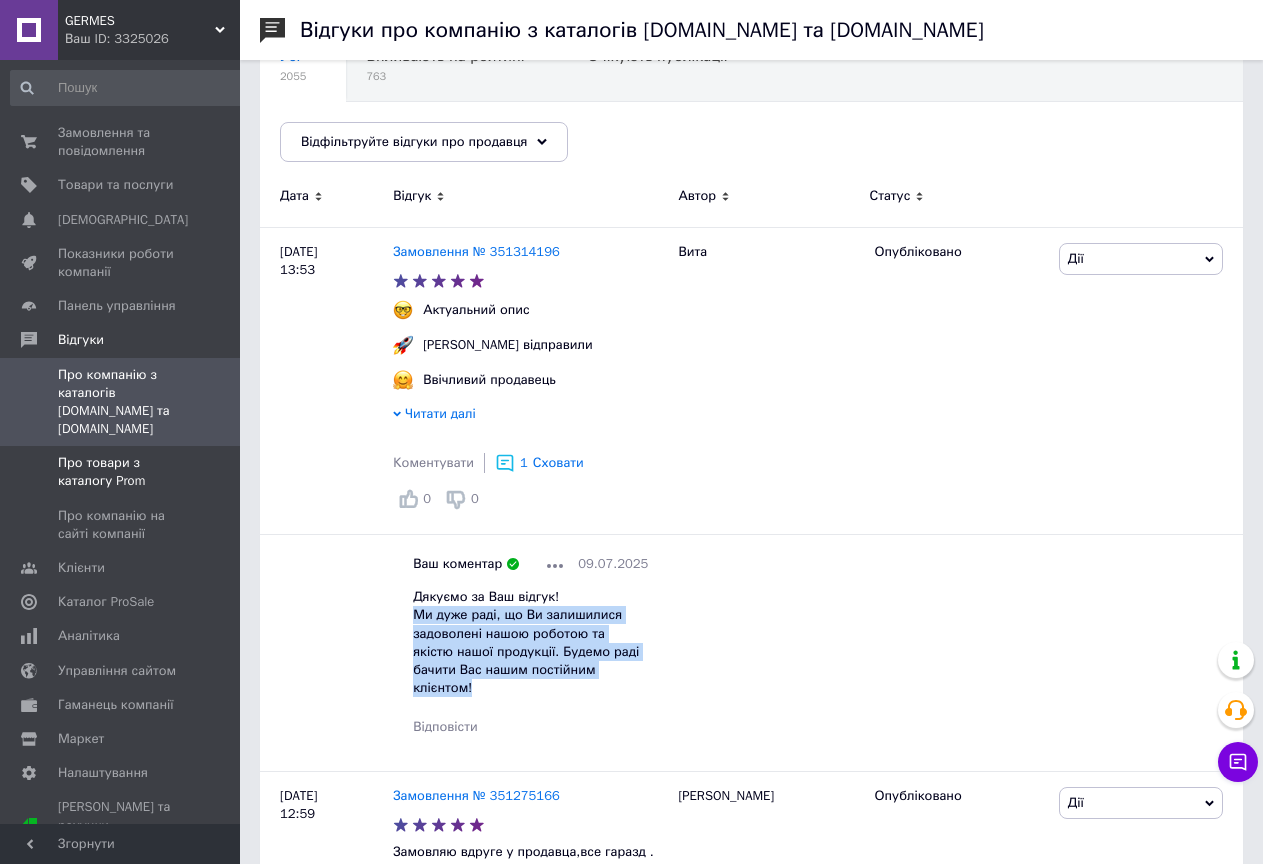 click on "Про товари з каталогу Prom" at bounding box center [121, 472] 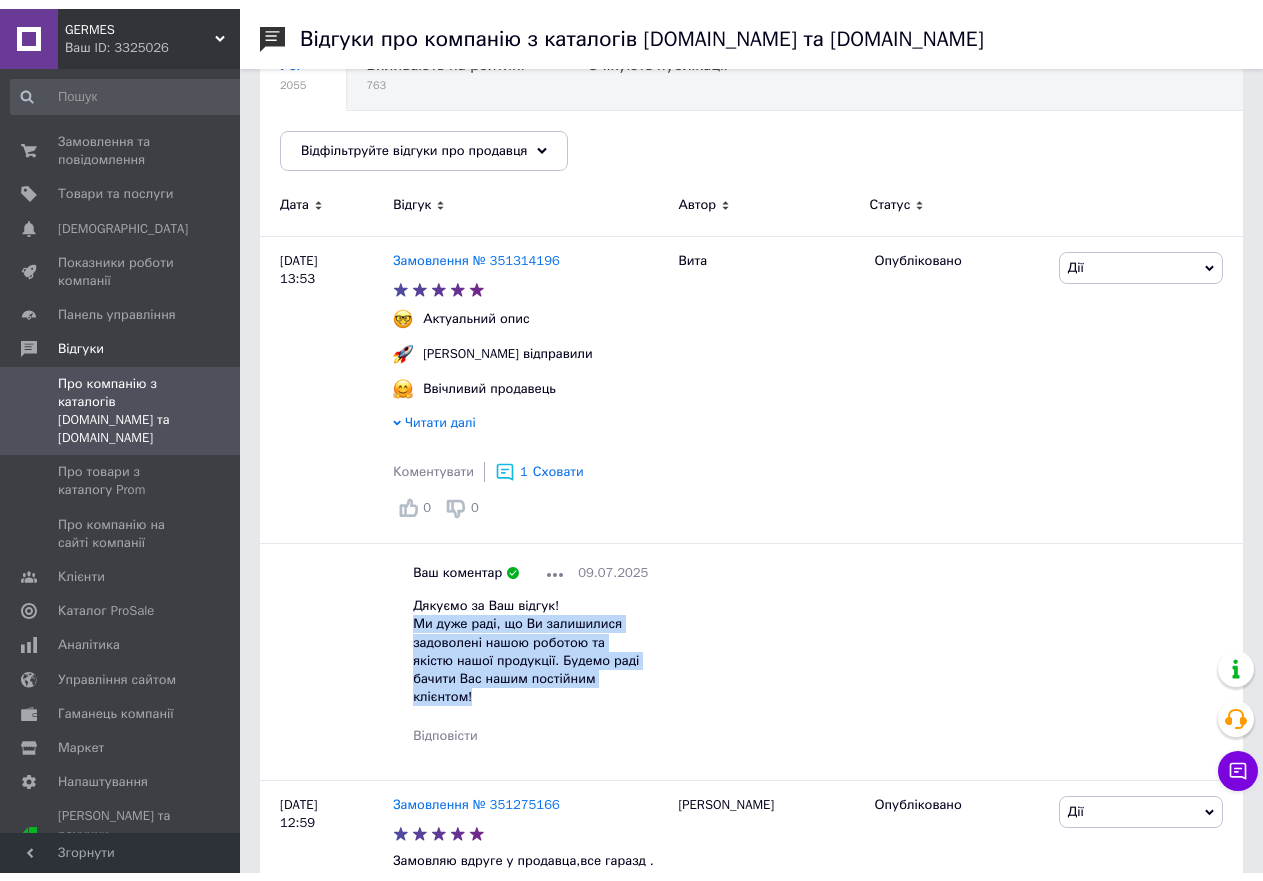 scroll, scrollTop: 0, scrollLeft: 0, axis: both 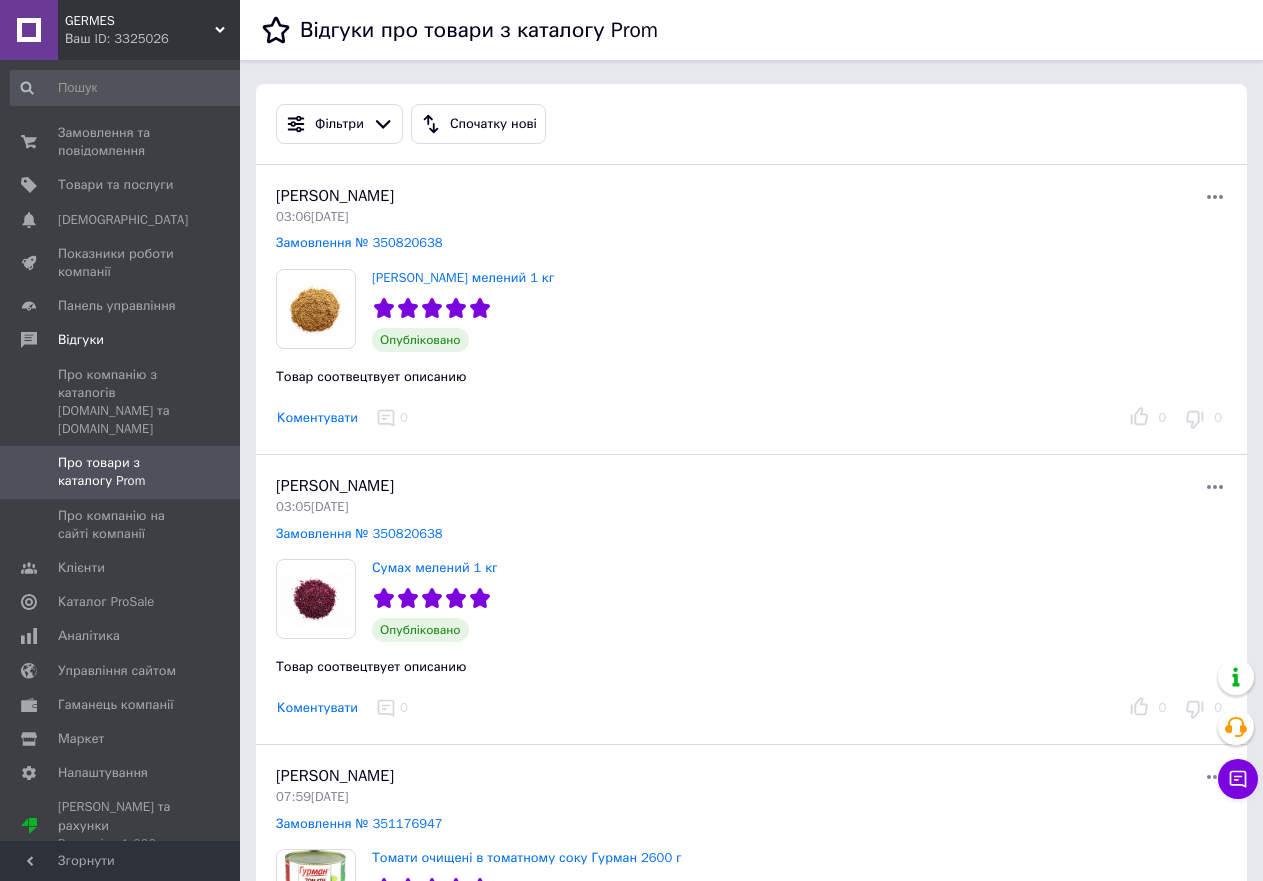 click on "Коментувати" at bounding box center [317, 418] 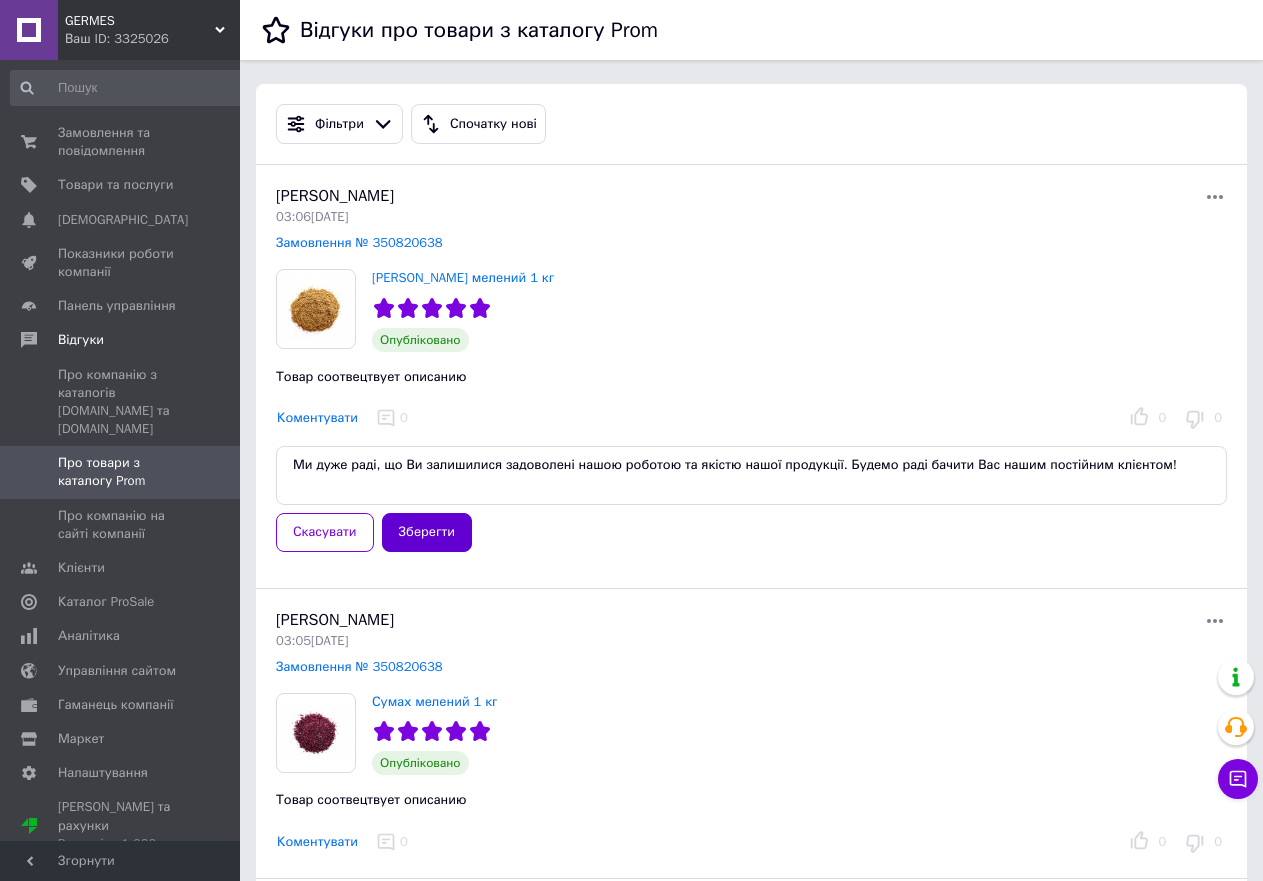 type on "Ми дуже раді, що Ви залишилися задоволені нашою роботою та якістю нашої продукції. Будемо раді бачити Вас нашим постійним клієнтом!" 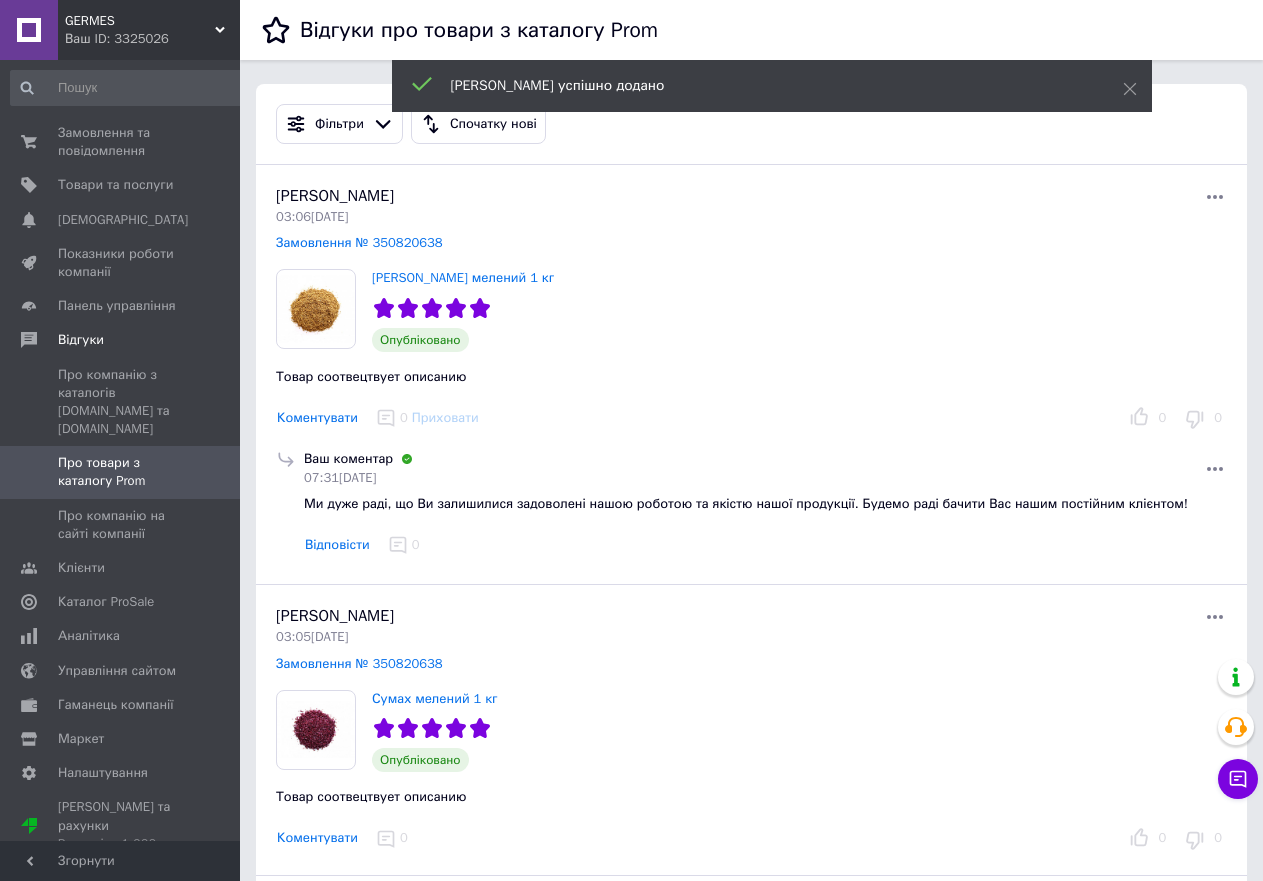 scroll, scrollTop: 102, scrollLeft: 0, axis: vertical 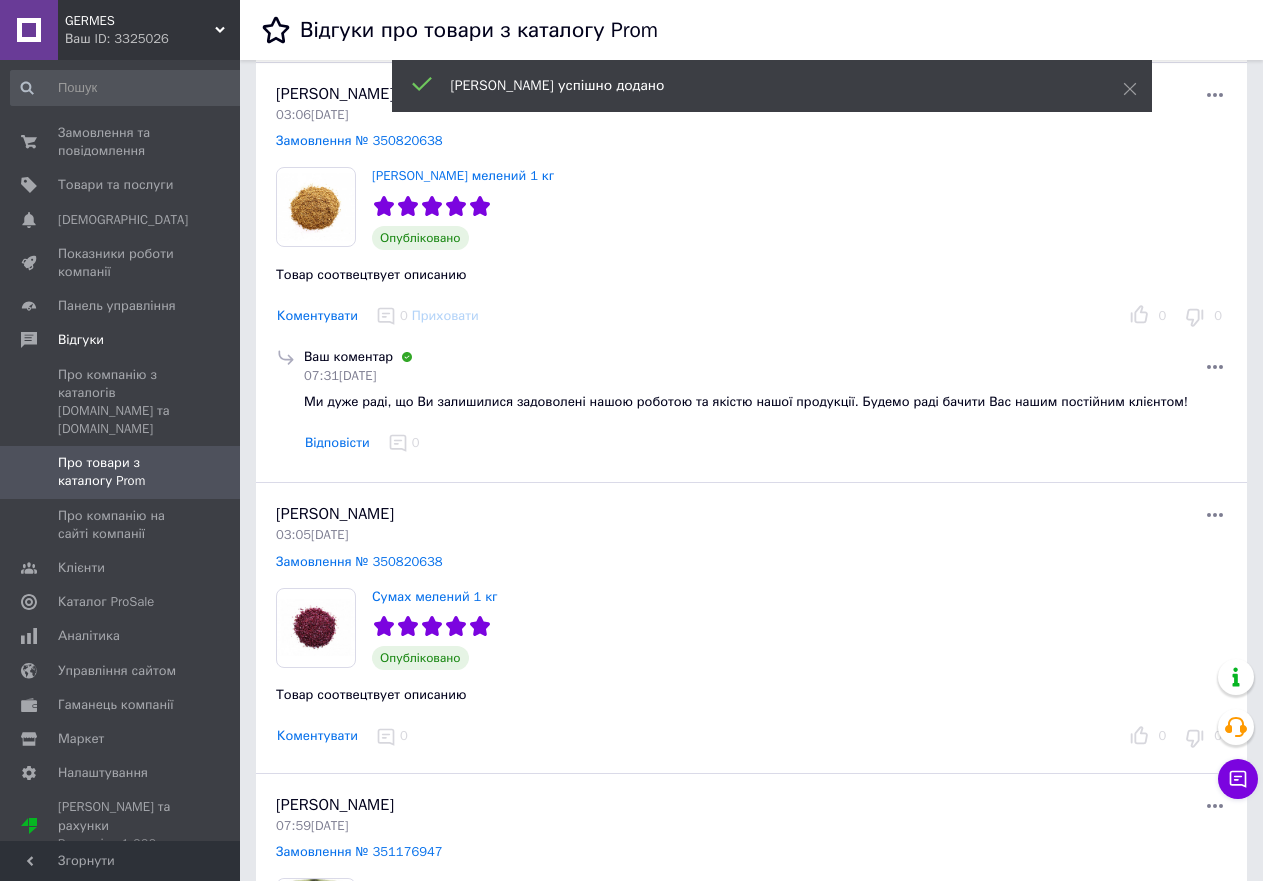 click on "Коментувати" at bounding box center (317, 736) 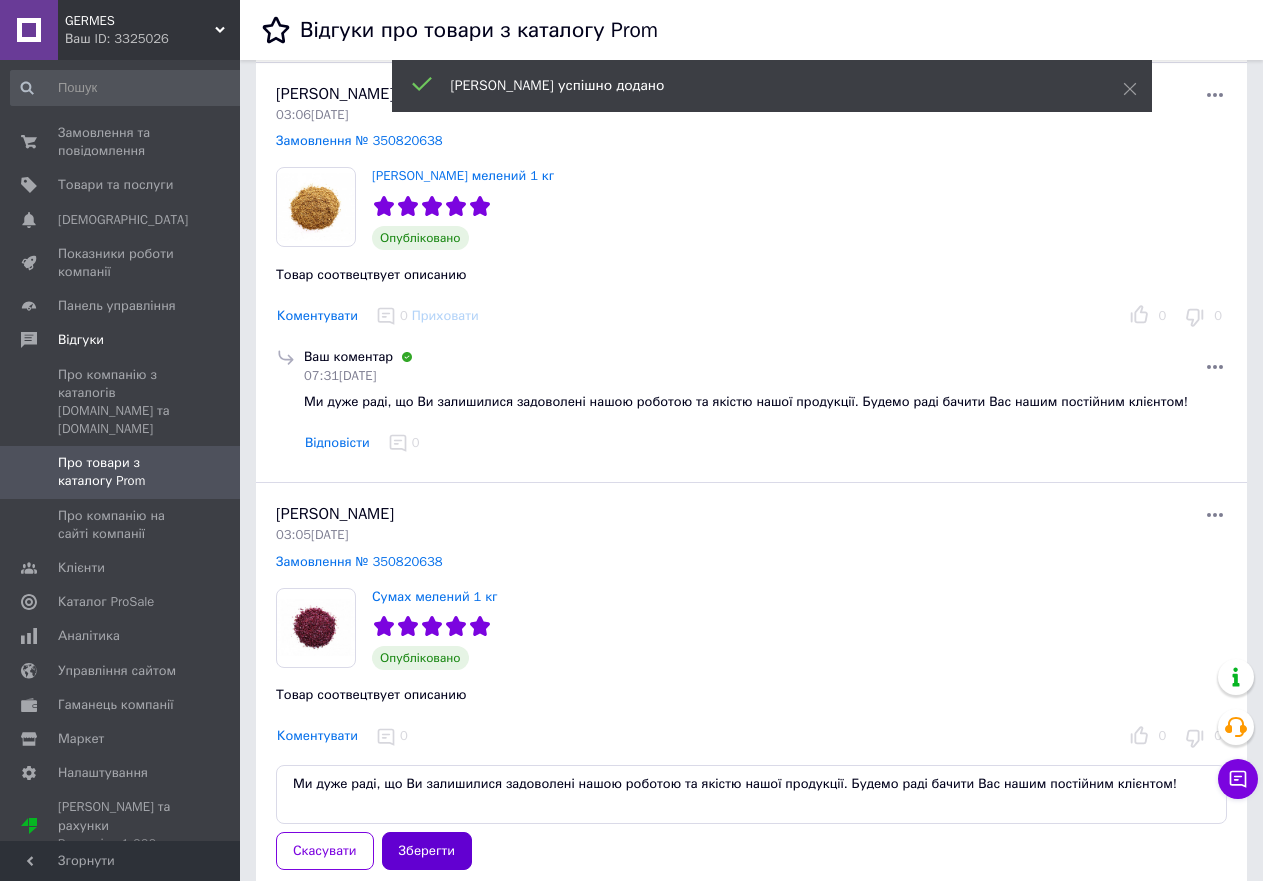 type on "Ми дуже раді, що Ви залишилися задоволені нашою роботою та якістю нашої продукції. Будемо раді бачити Вас нашим постійним клієнтом!" 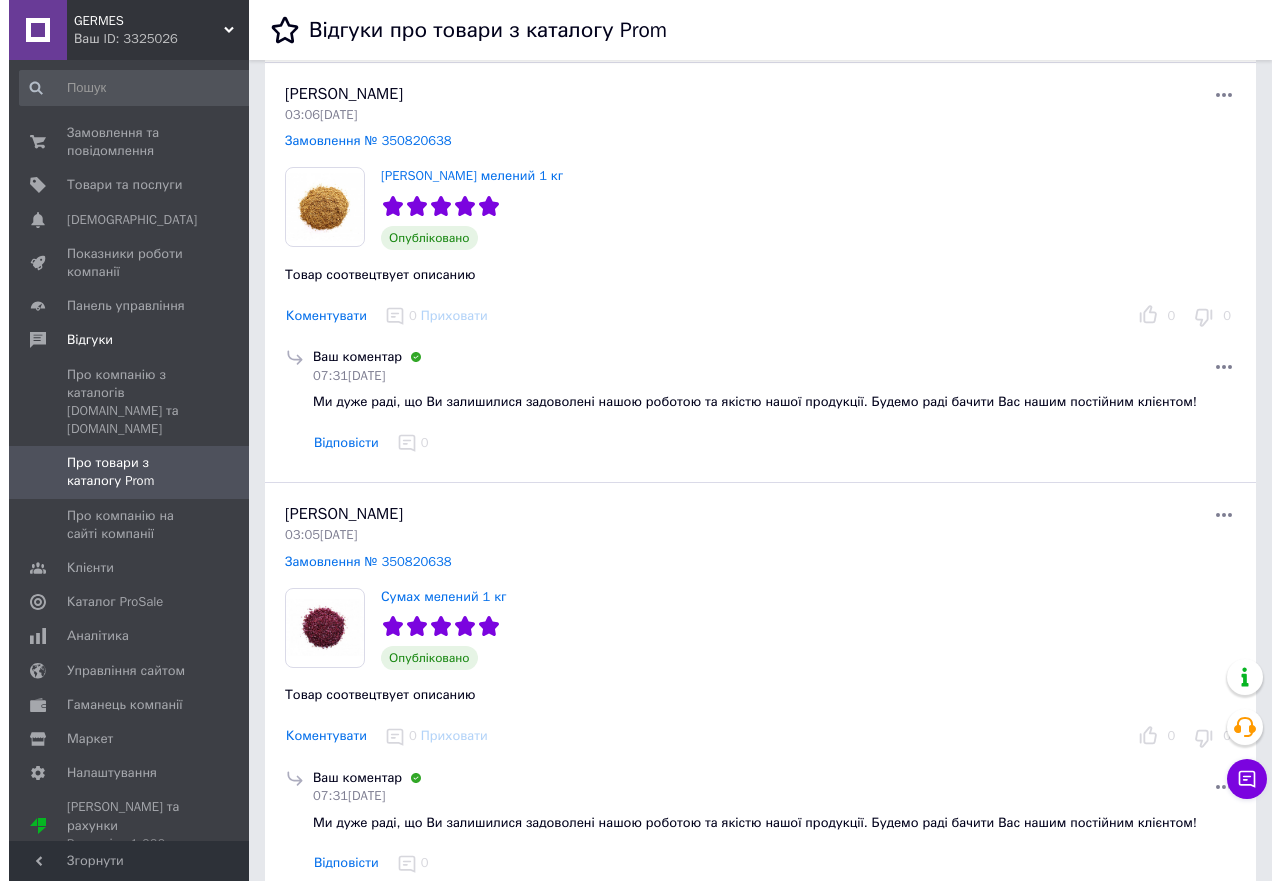 scroll, scrollTop: 0, scrollLeft: 0, axis: both 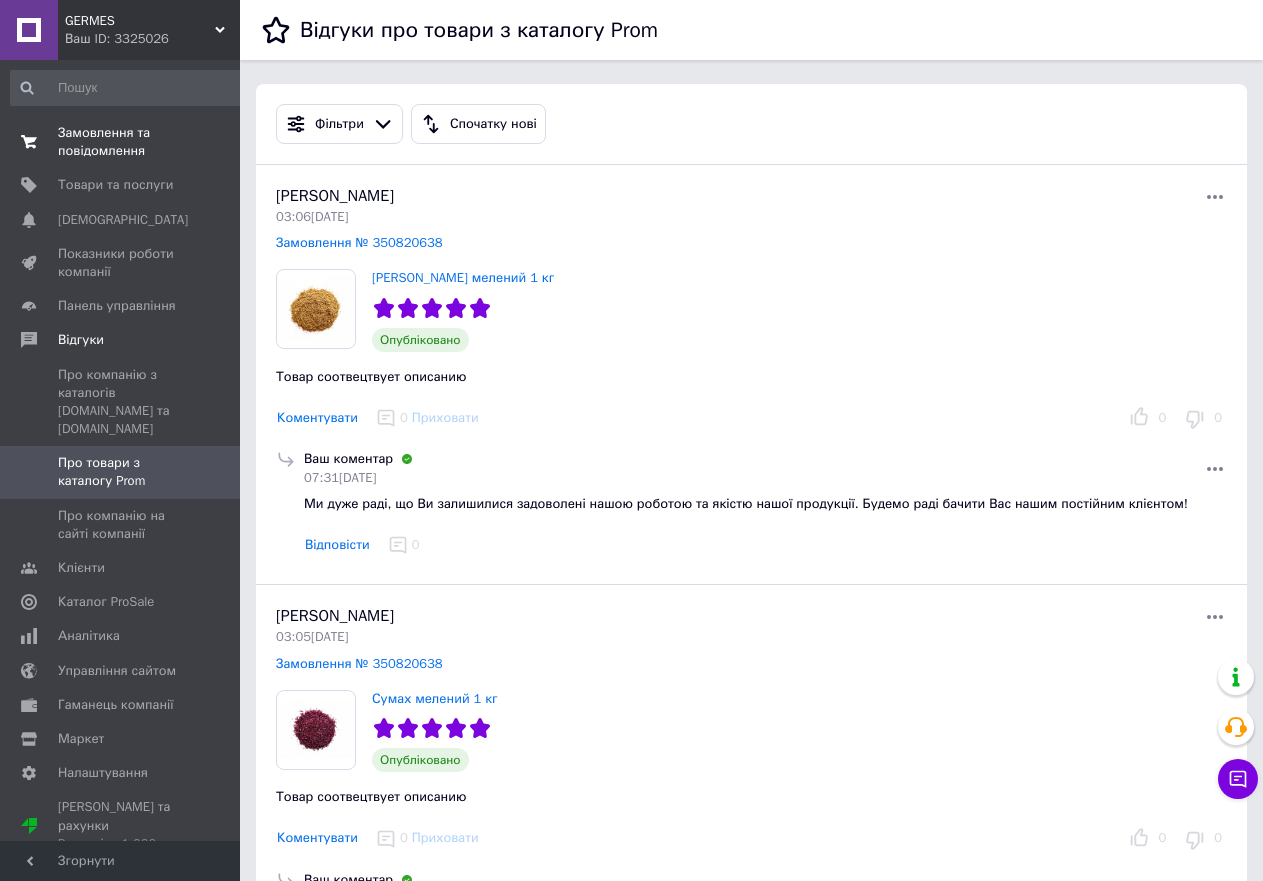 click on "Замовлення та повідомлення" at bounding box center [121, 142] 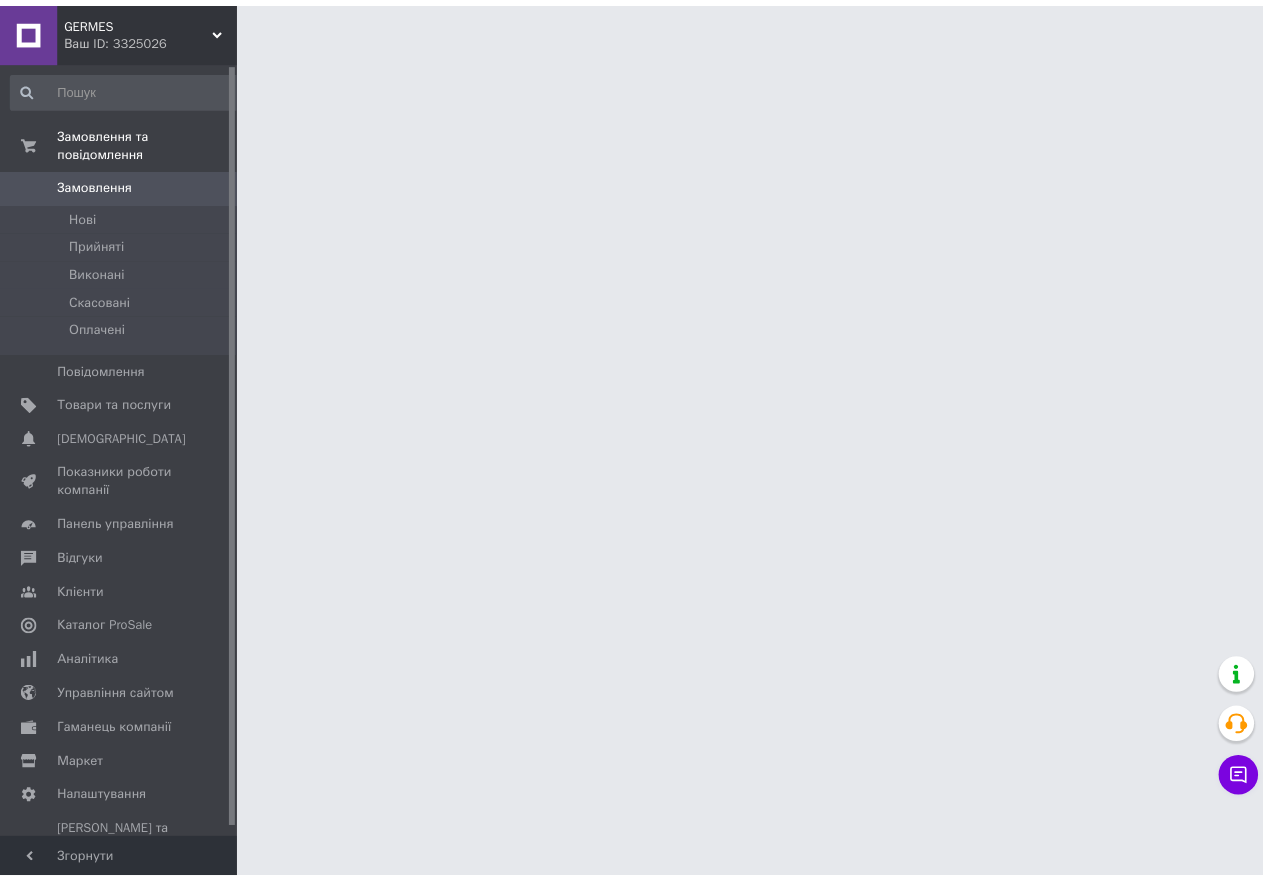 scroll, scrollTop: 0, scrollLeft: 0, axis: both 